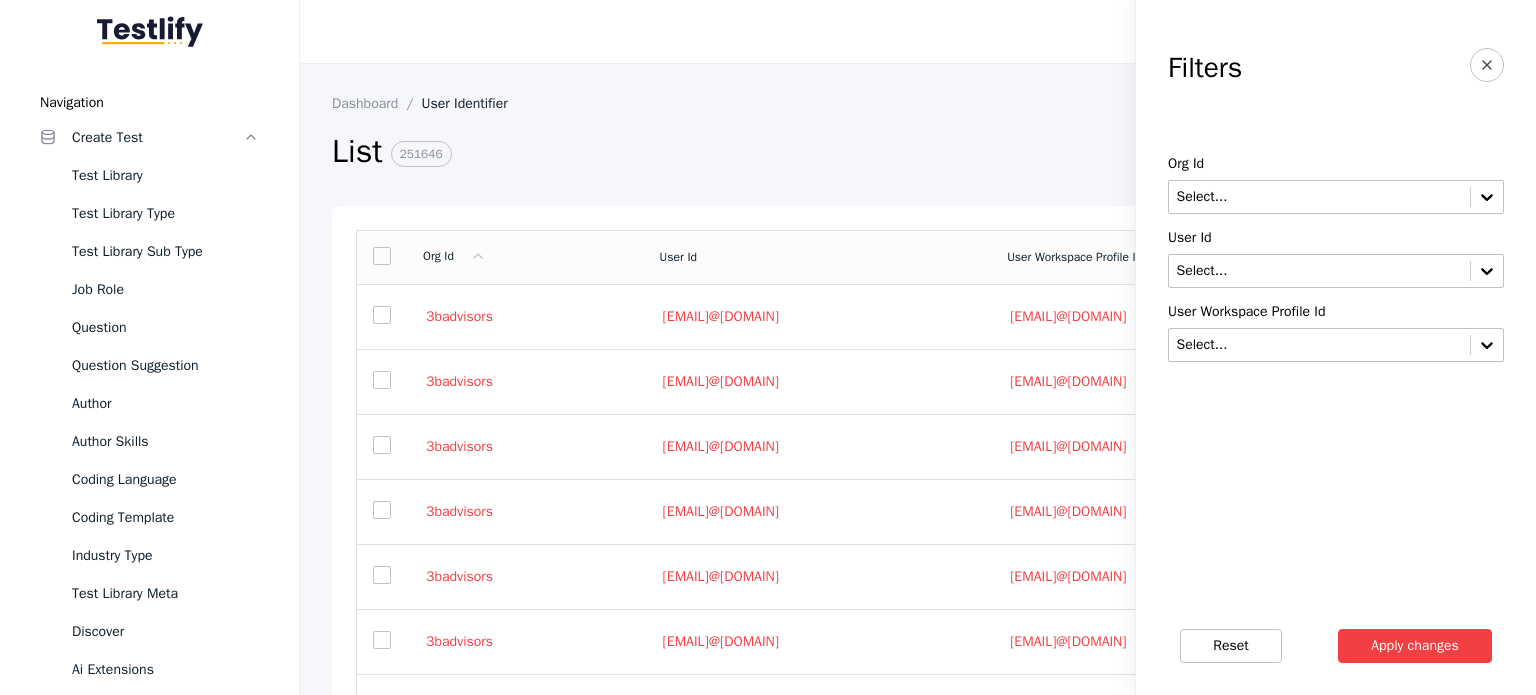 scroll, scrollTop: 0, scrollLeft: 0, axis: both 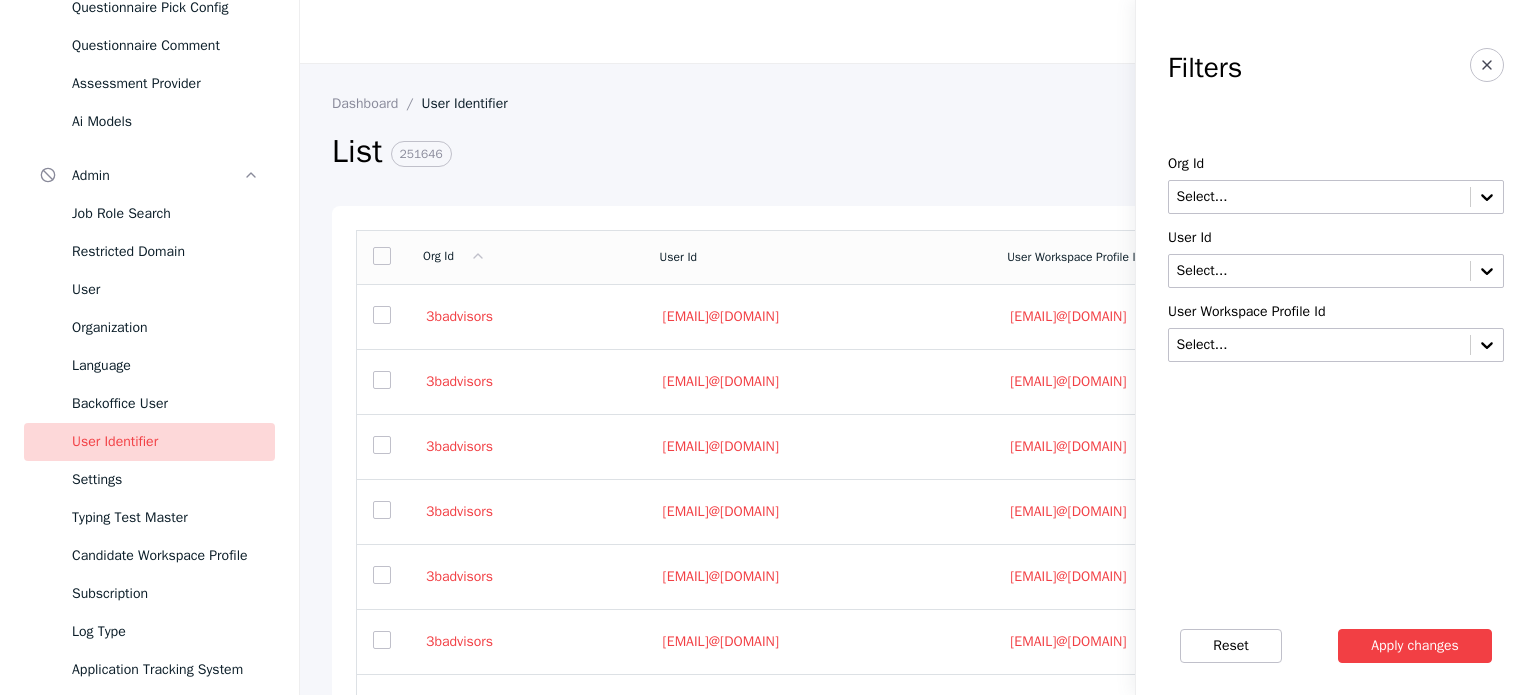 drag, startPoint x: 109, startPoint y: 423, endPoint x: 106, endPoint y: 435, distance: 12.369317 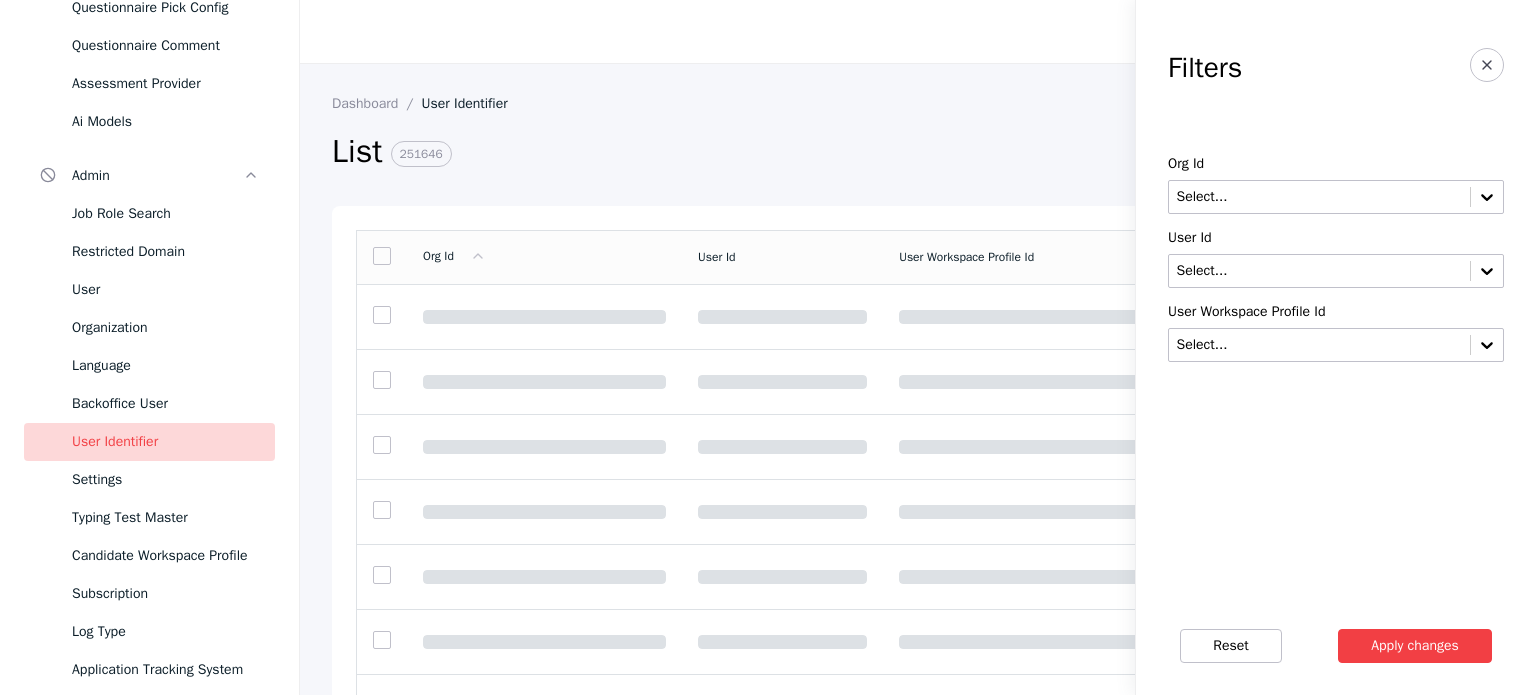click on "User Identifier" at bounding box center [165, 442] 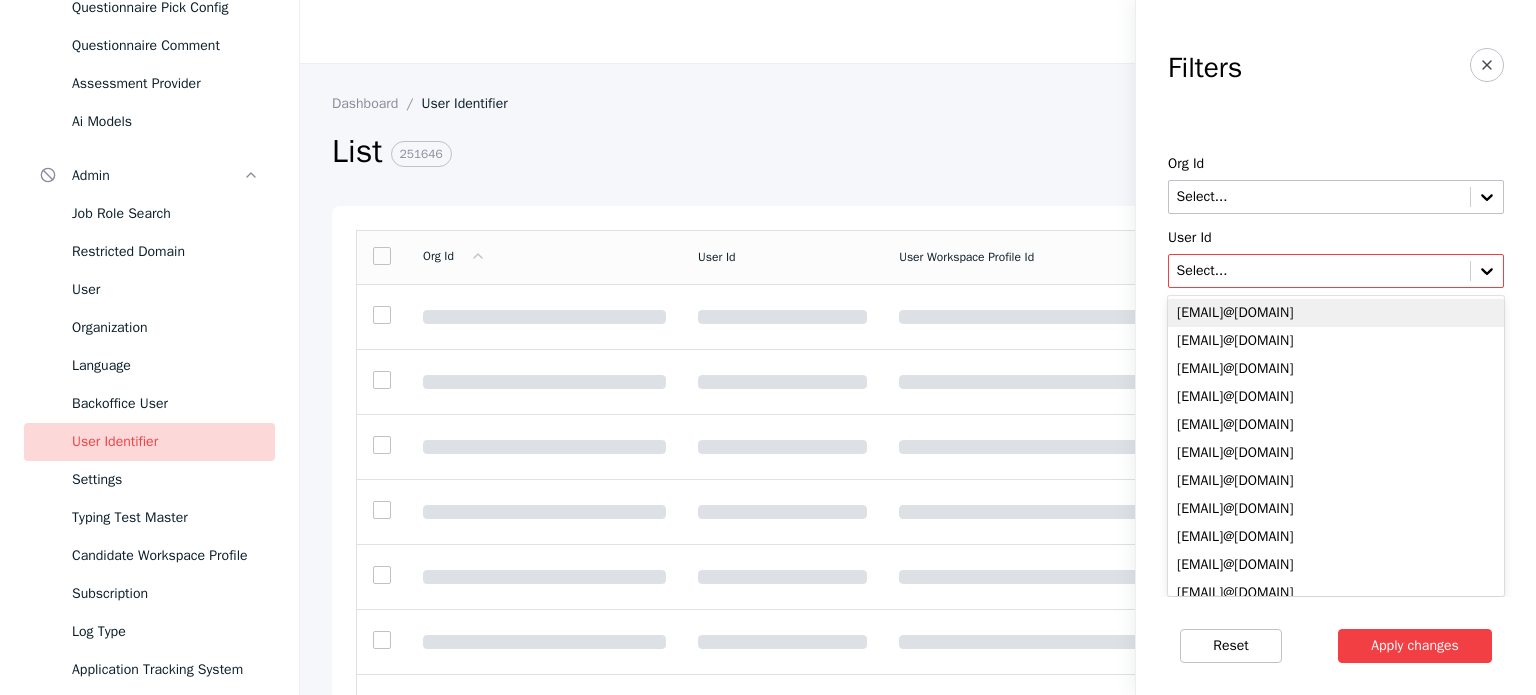 click at bounding box center [1319, 271] 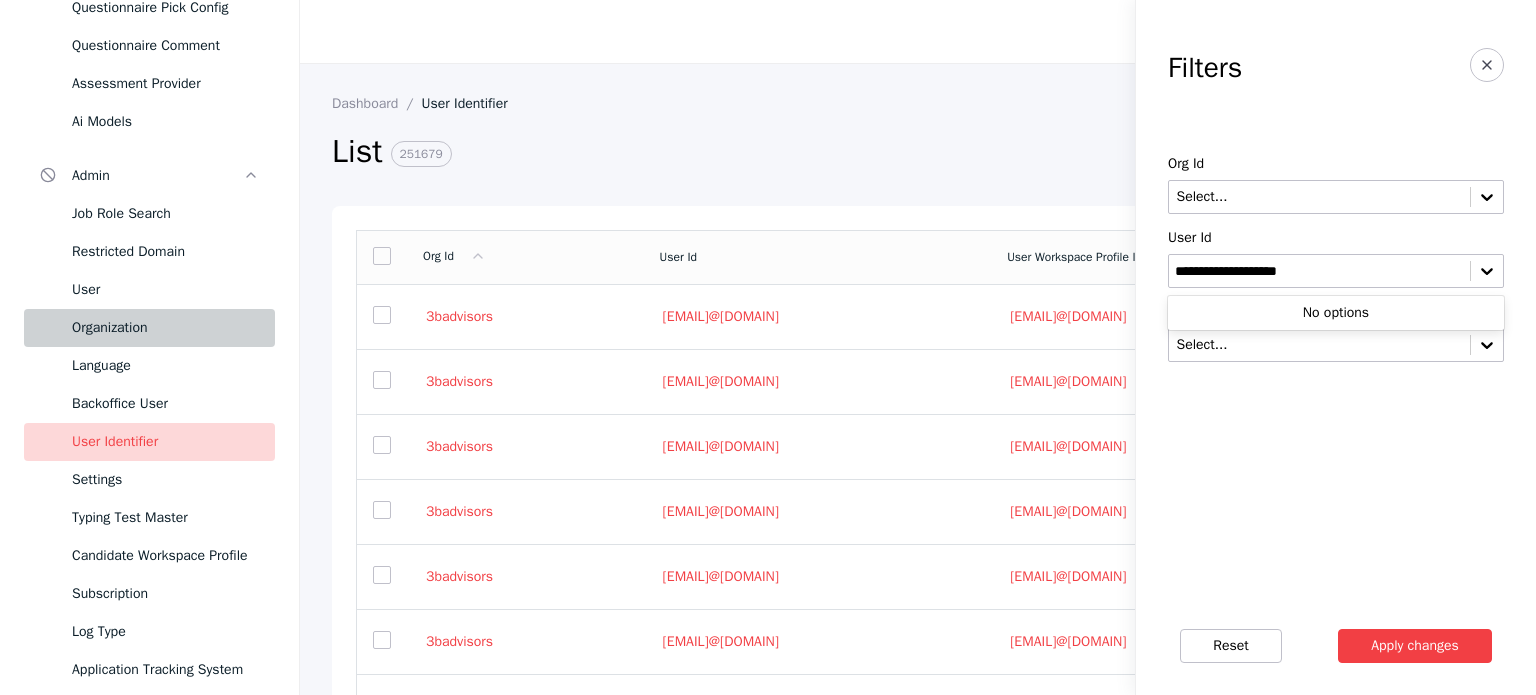 type on "**********" 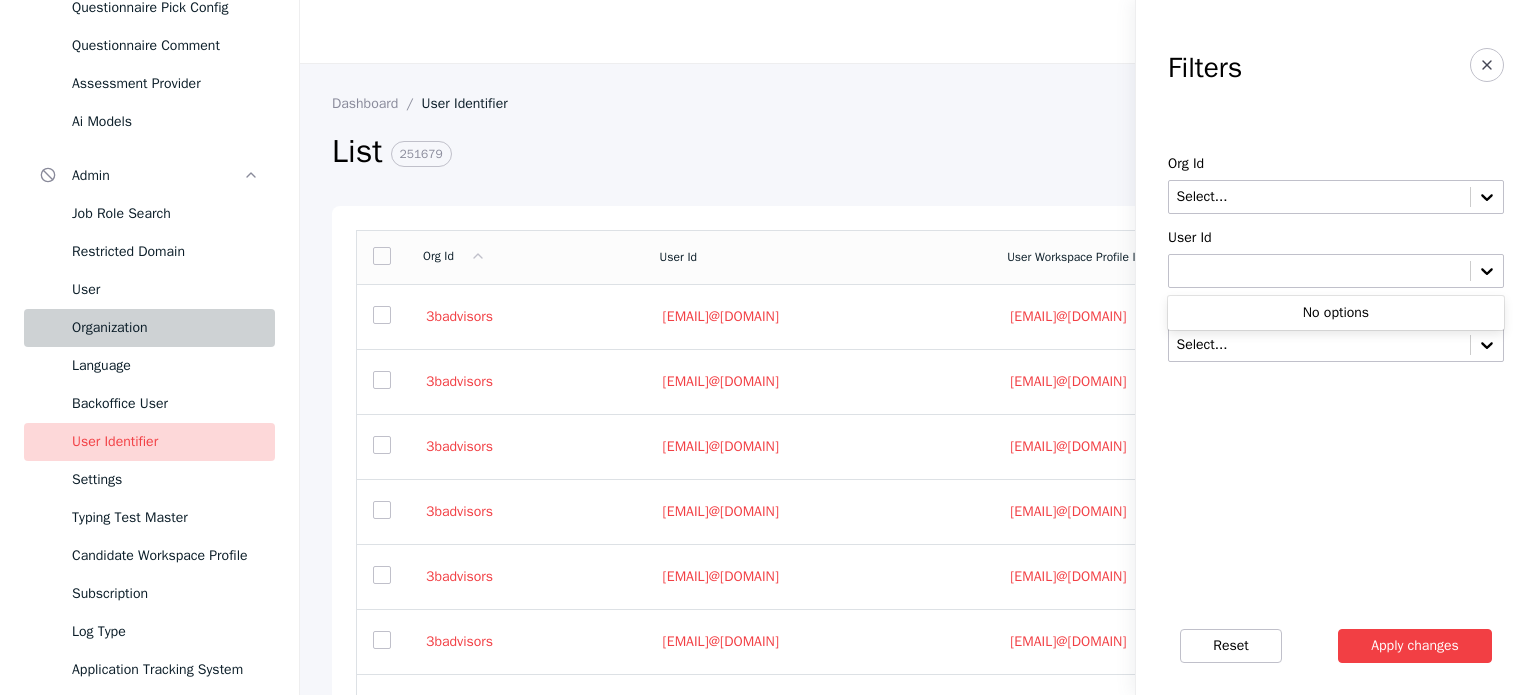 click on "User" at bounding box center [165, 290] 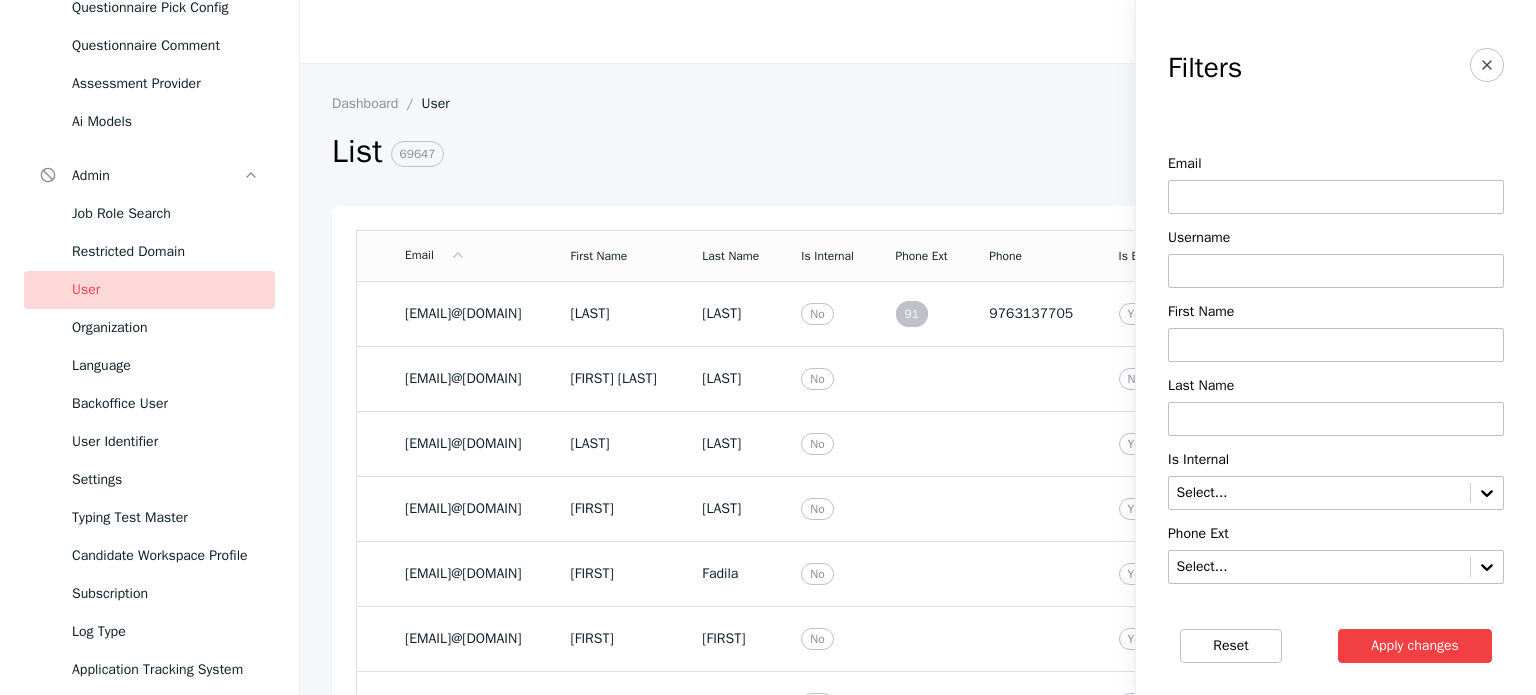 click at bounding box center [1336, 197] 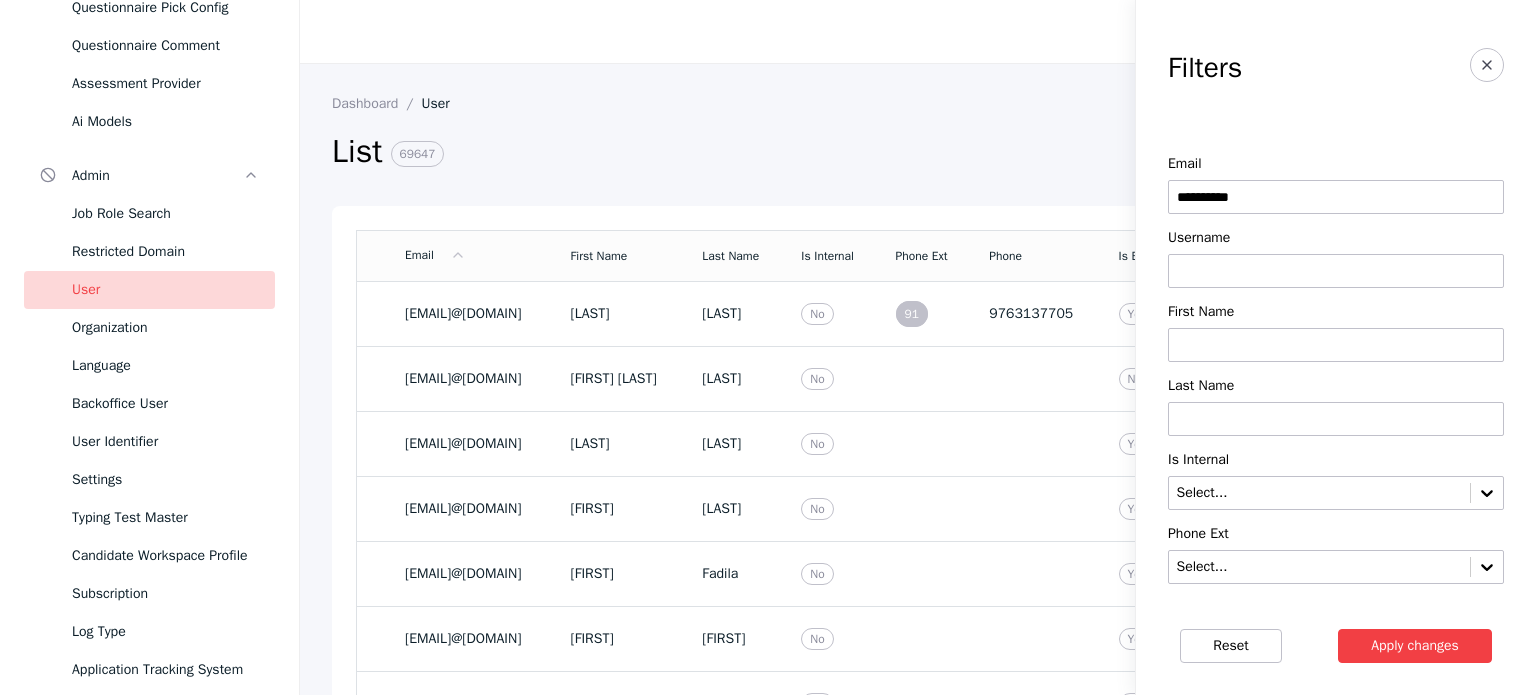 type on "**********" 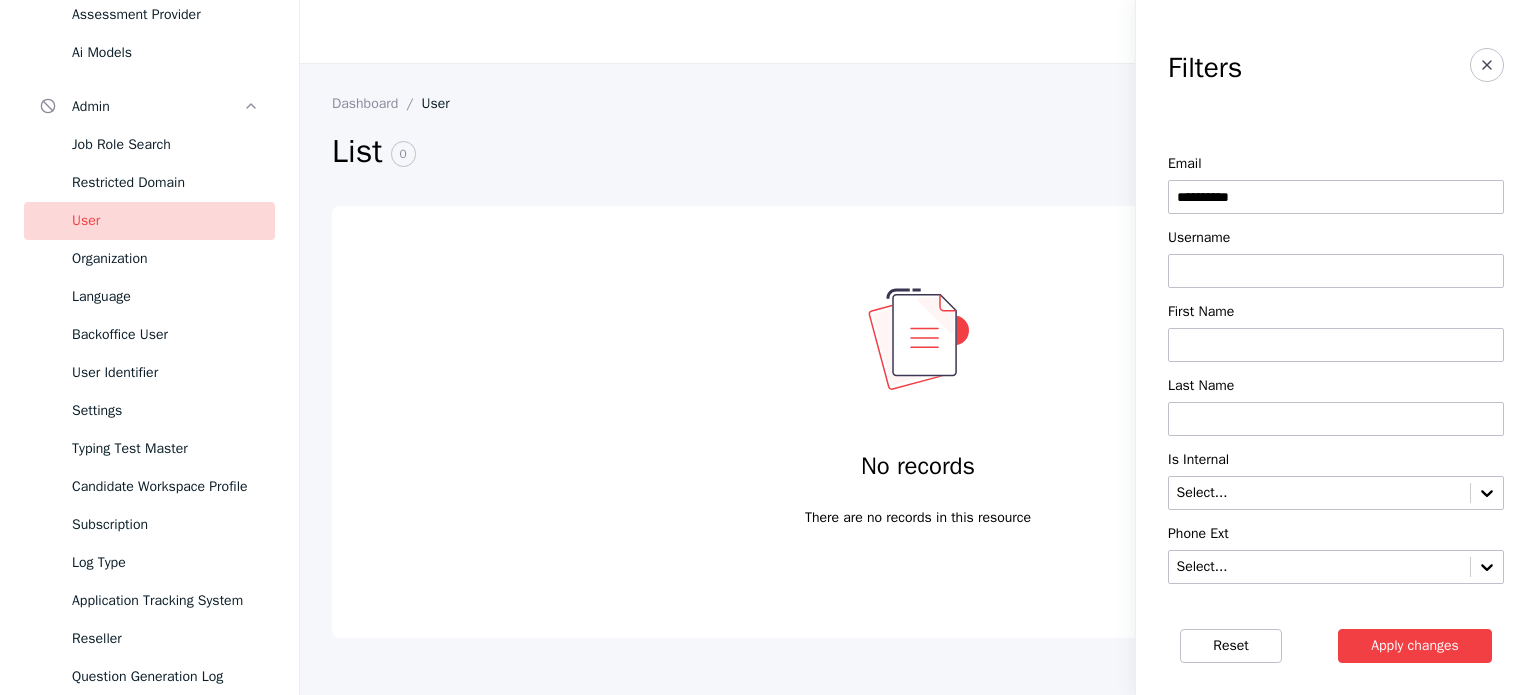 scroll, scrollTop: 1000, scrollLeft: 0, axis: vertical 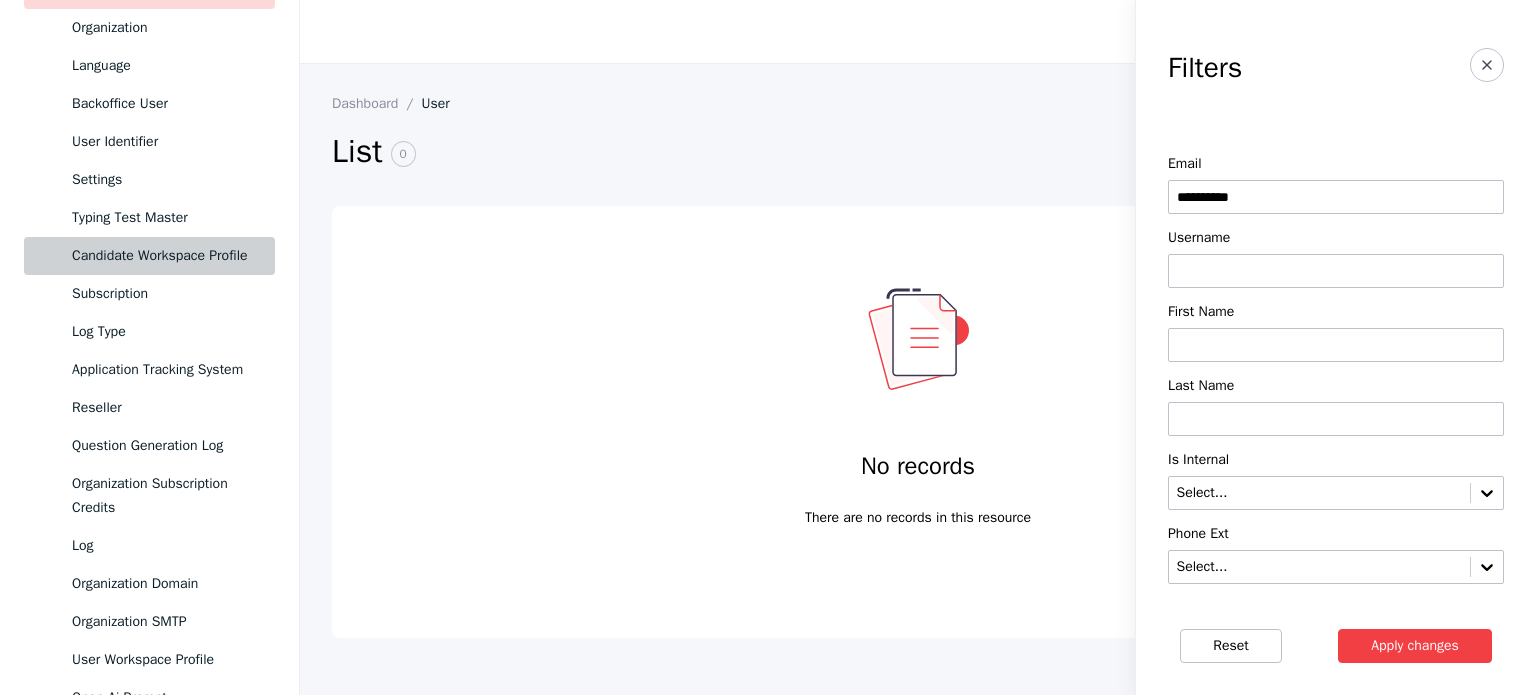 click on "Candidate Workspace Profile" at bounding box center (165, 256) 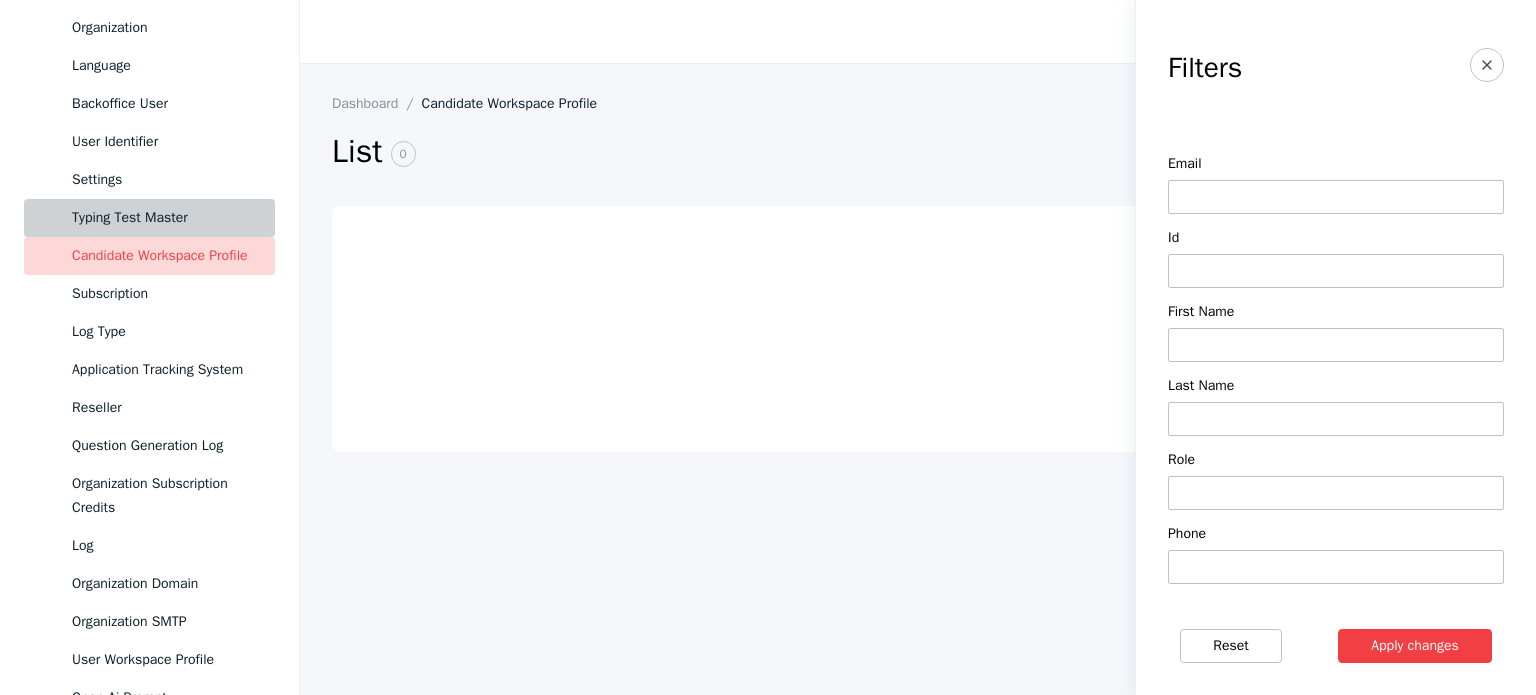 click on "Typing Test Master" at bounding box center [165, 218] 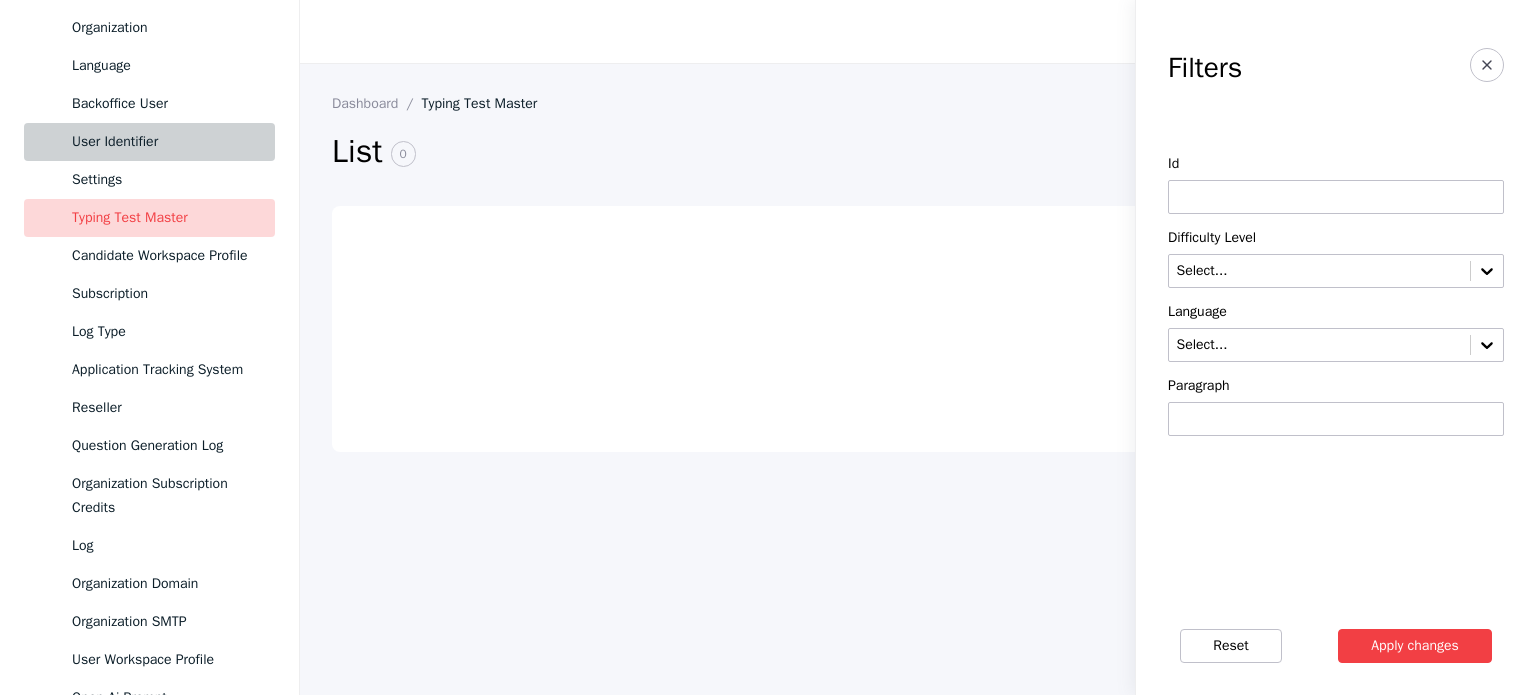click on "User Identifier" at bounding box center [165, 142] 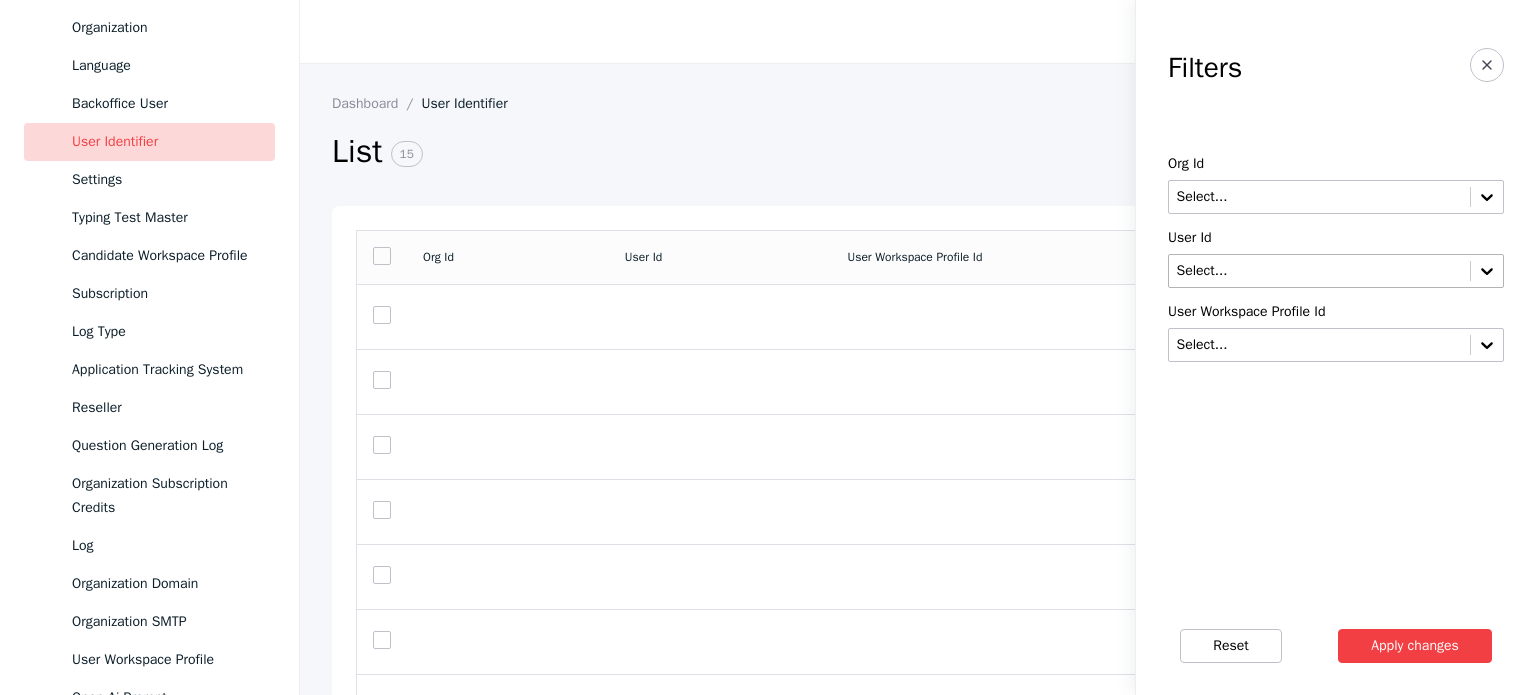click on "Select..." at bounding box center [1336, 271] 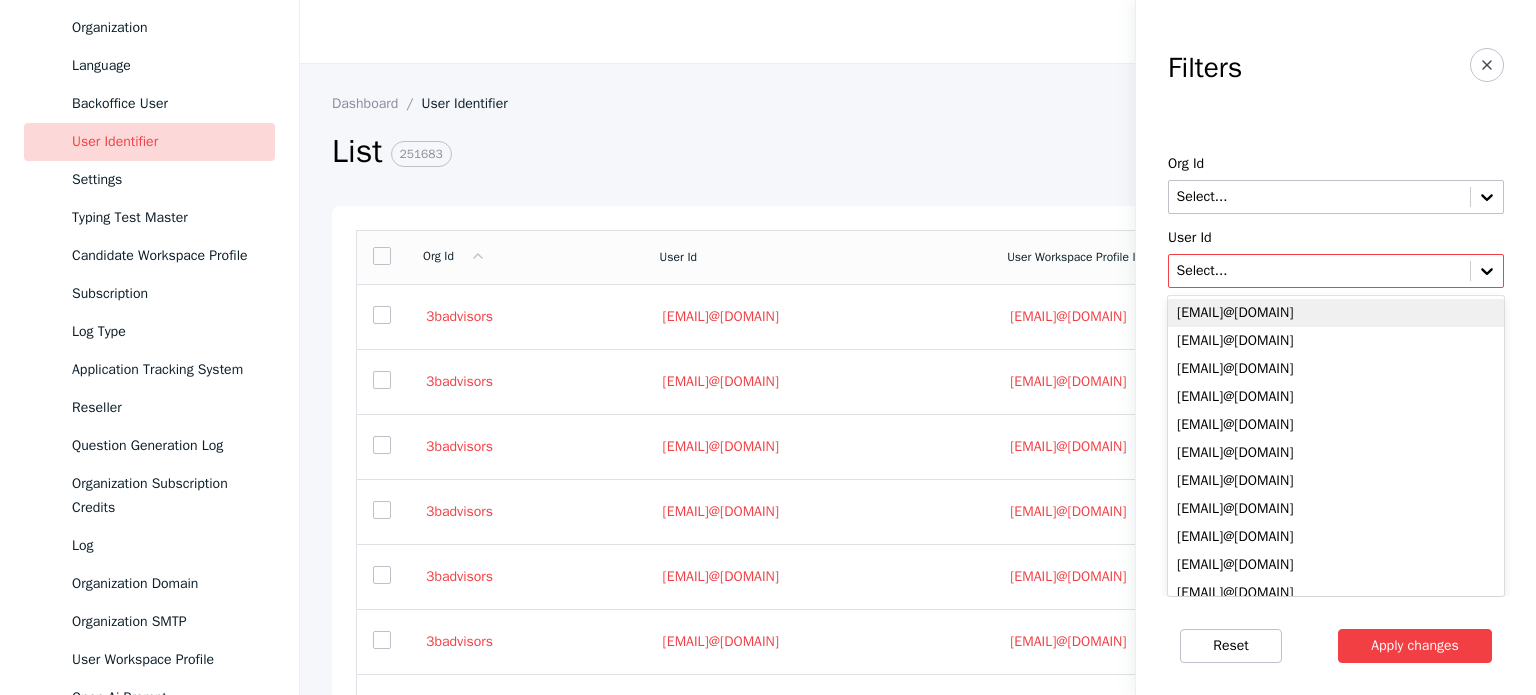 paste on "**********" 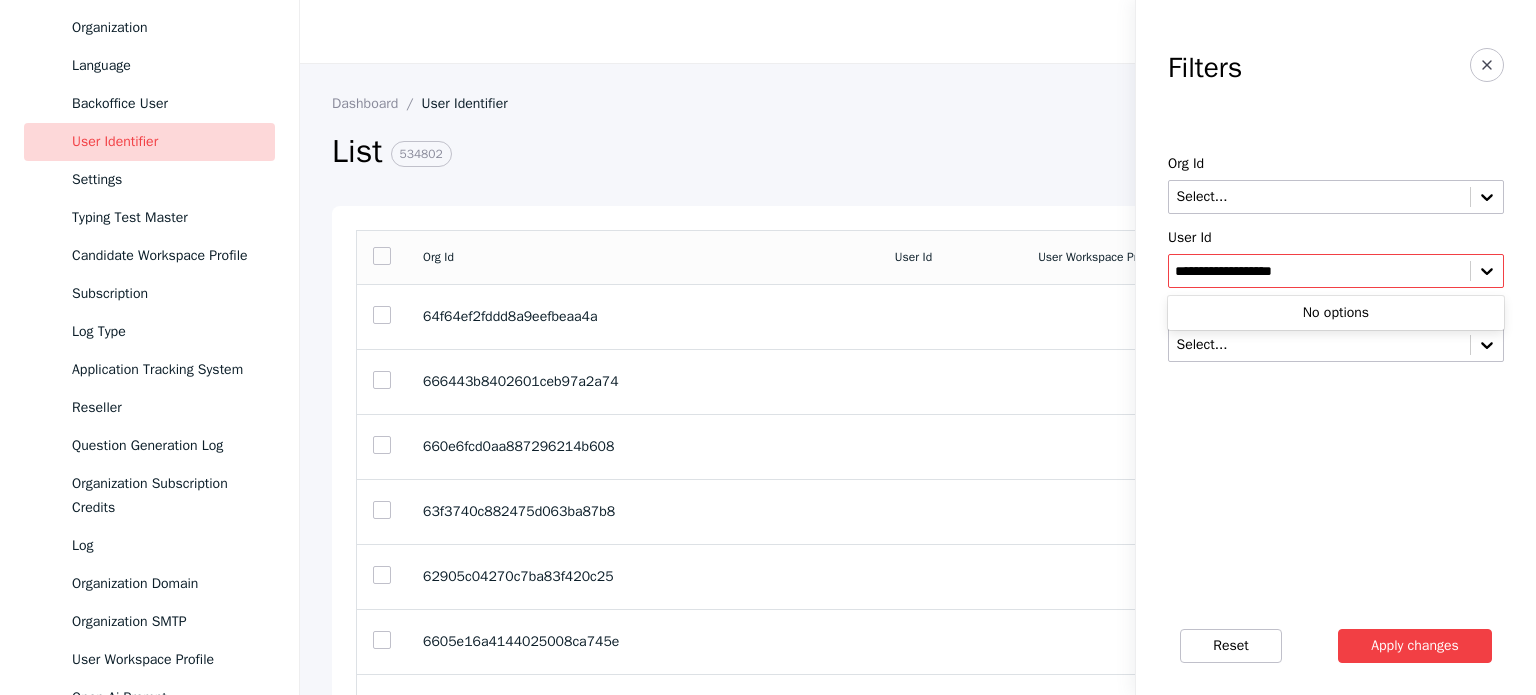 type 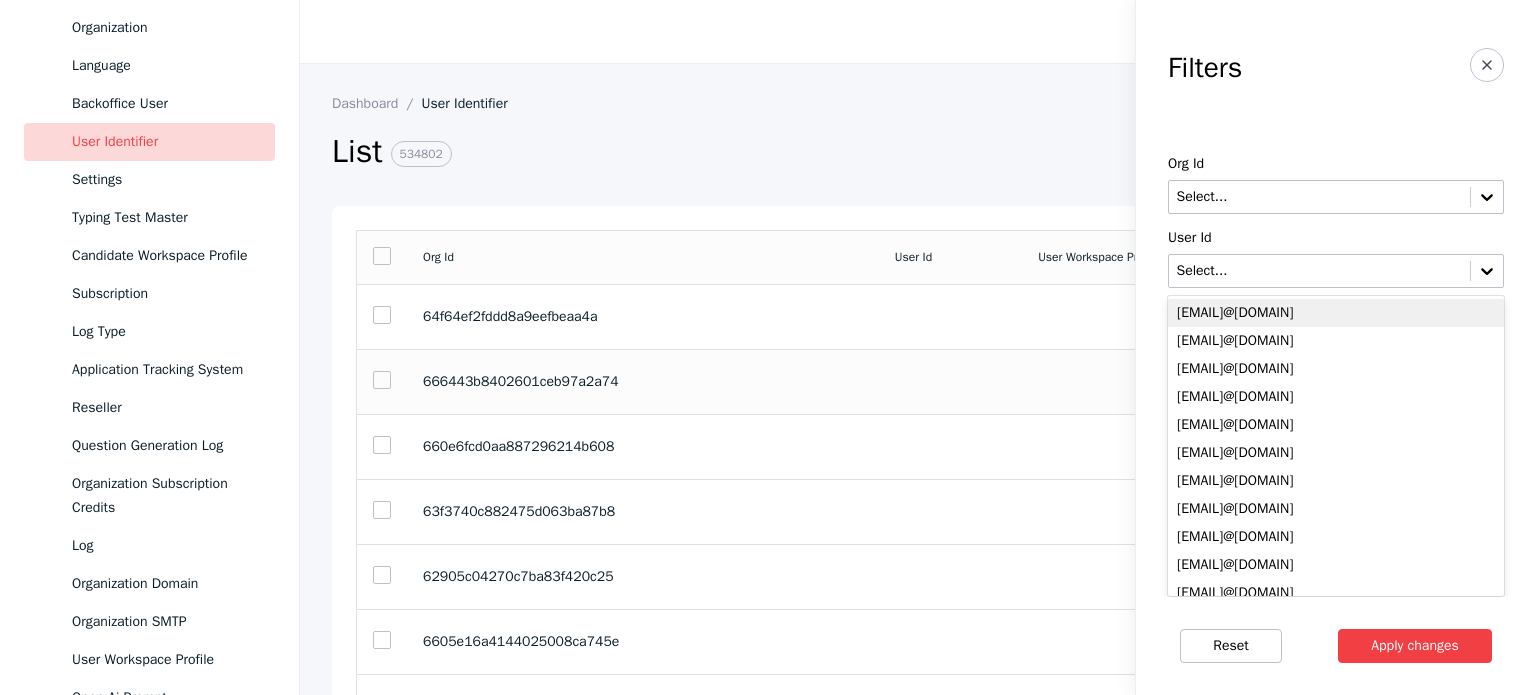 drag, startPoint x: 116, startPoint y: 274, endPoint x: 376, endPoint y: 381, distance: 281.15656 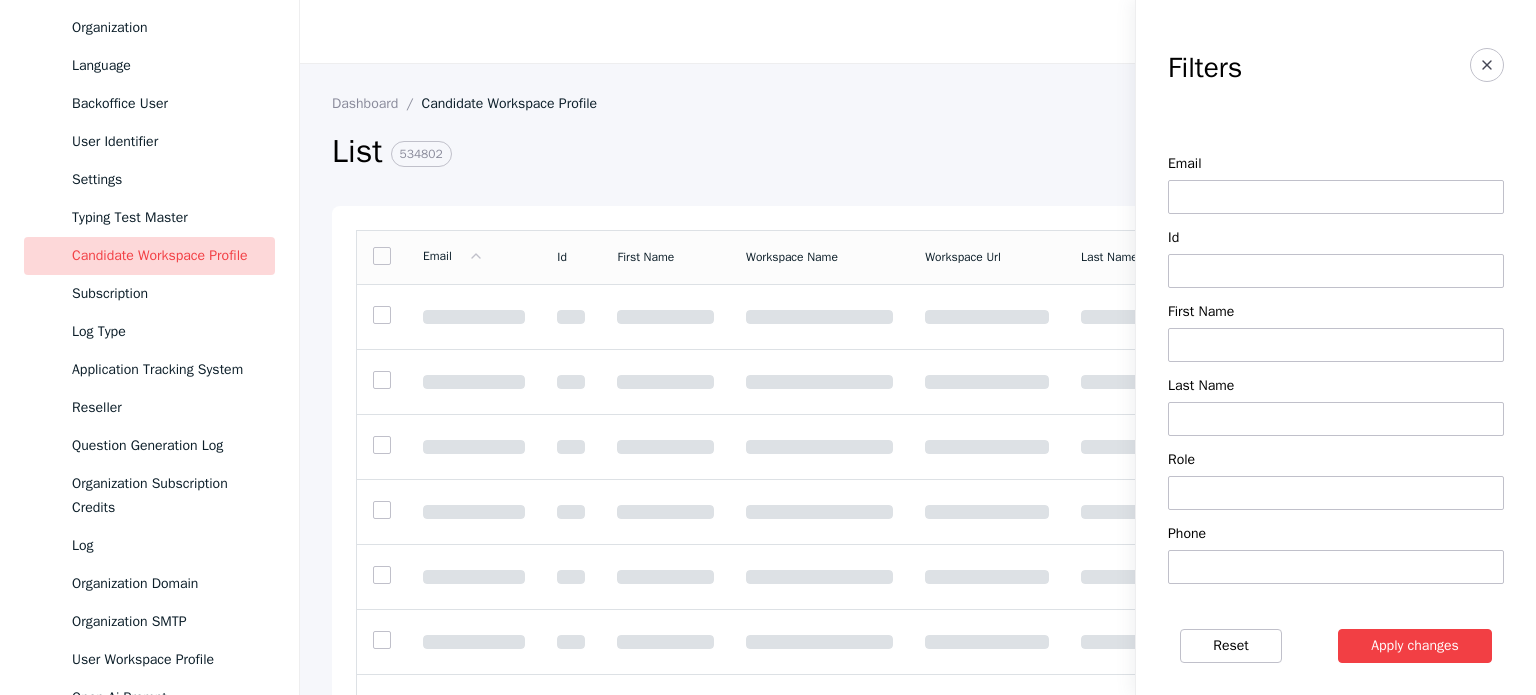drag, startPoint x: 1268, startPoint y: 163, endPoint x: 1250, endPoint y: 196, distance: 37.589893 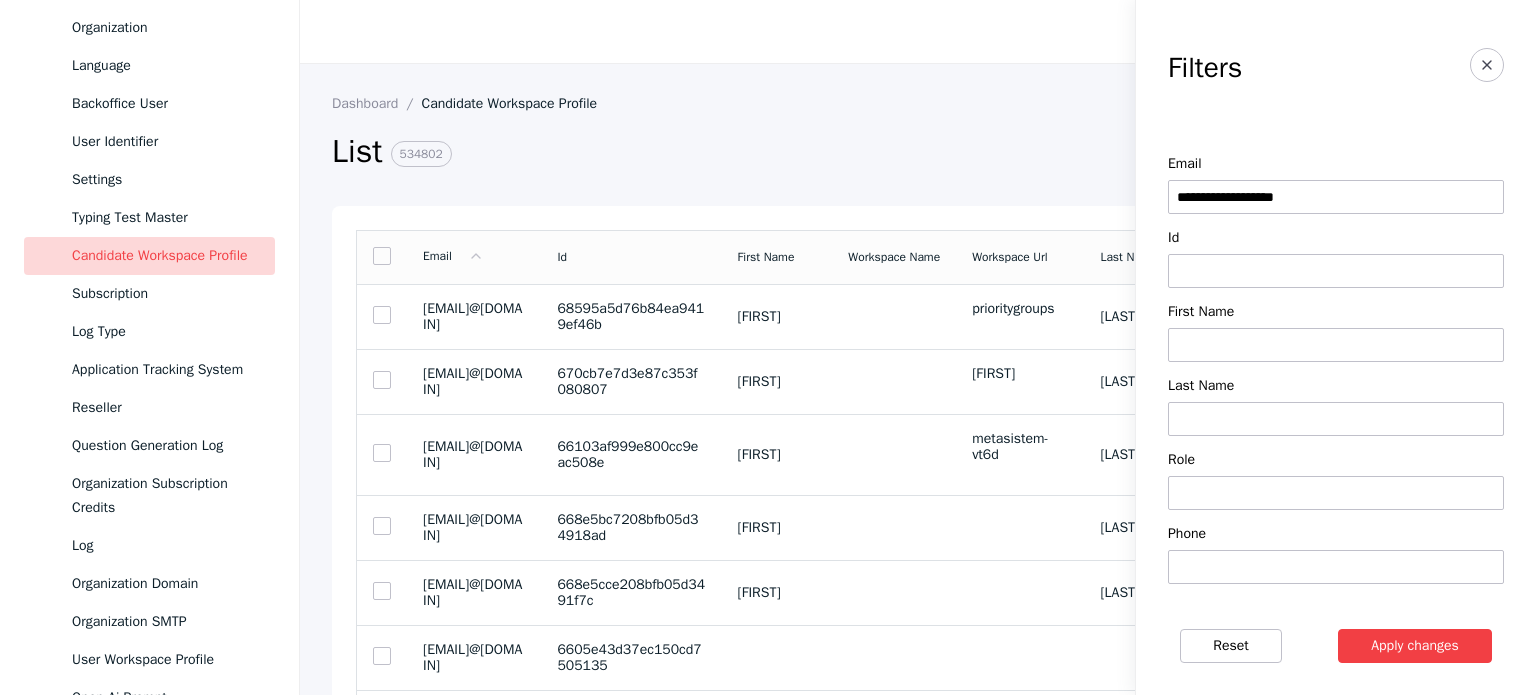 type on "**********" 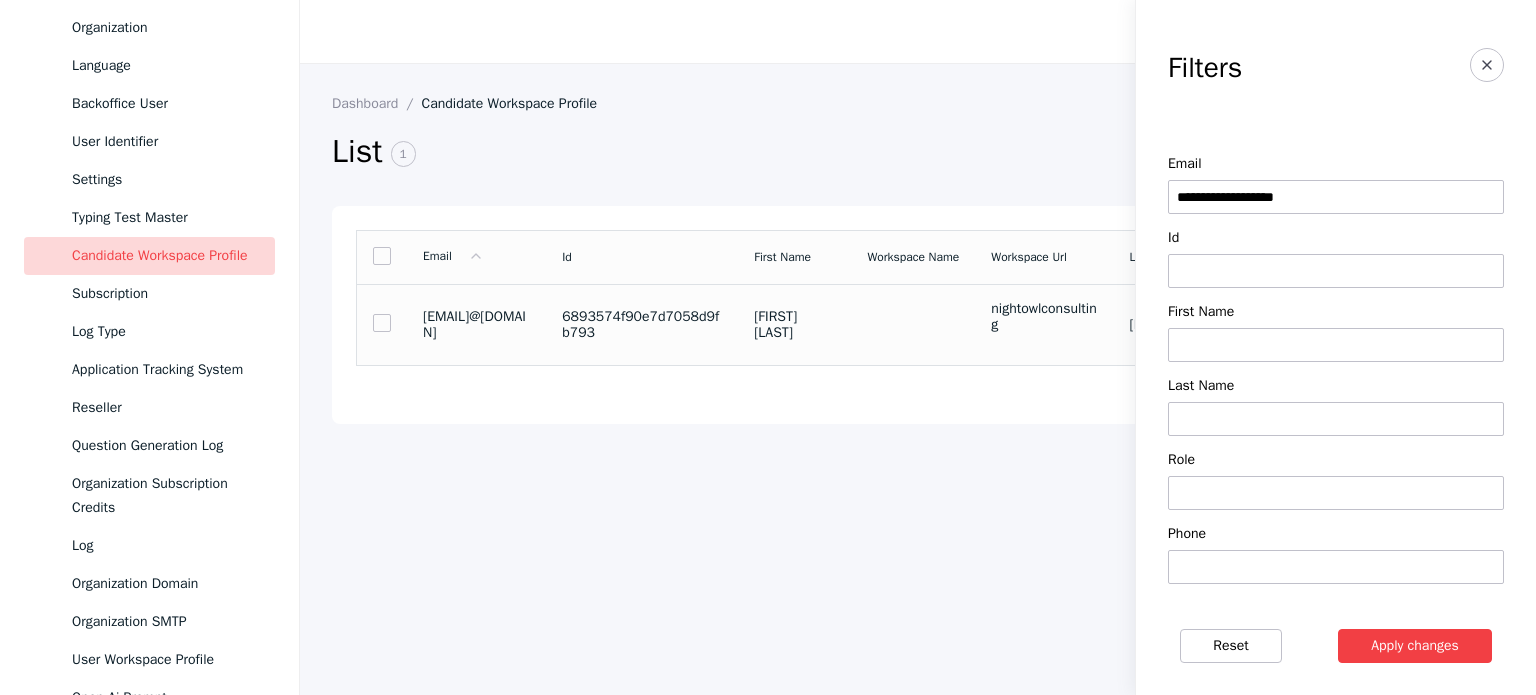 click on "nightowlconsulting" at bounding box center [1044, 317] 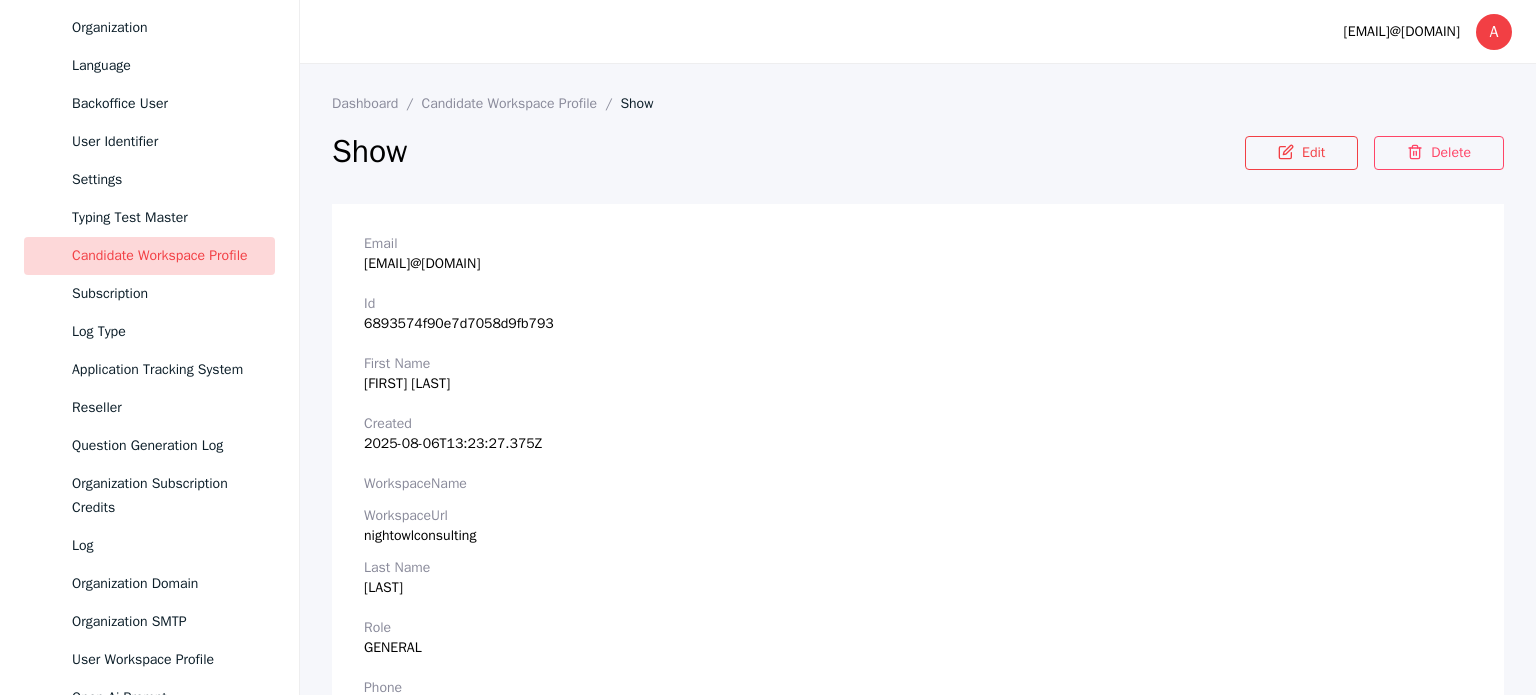 click on "nightowlconsulting" at bounding box center [918, 536] 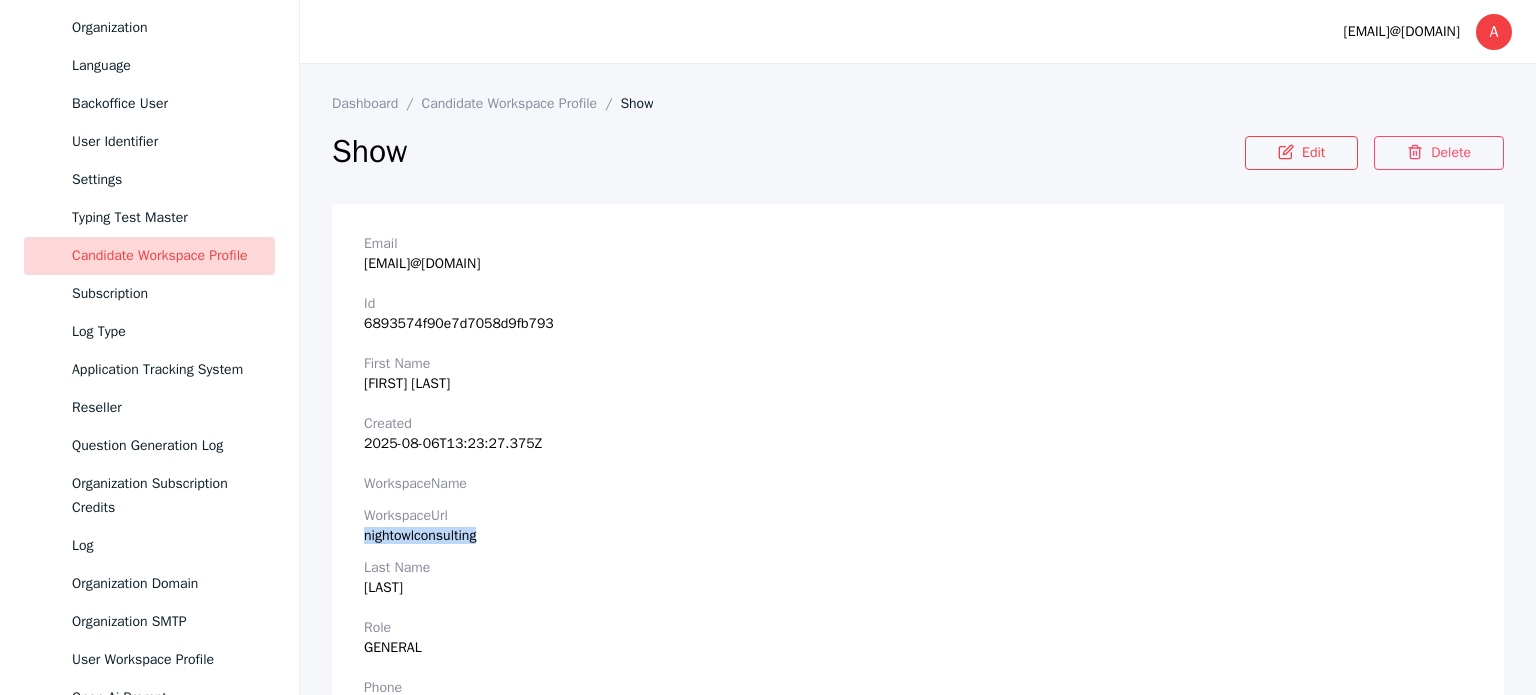 click on "nightowlconsulting" at bounding box center (918, 536) 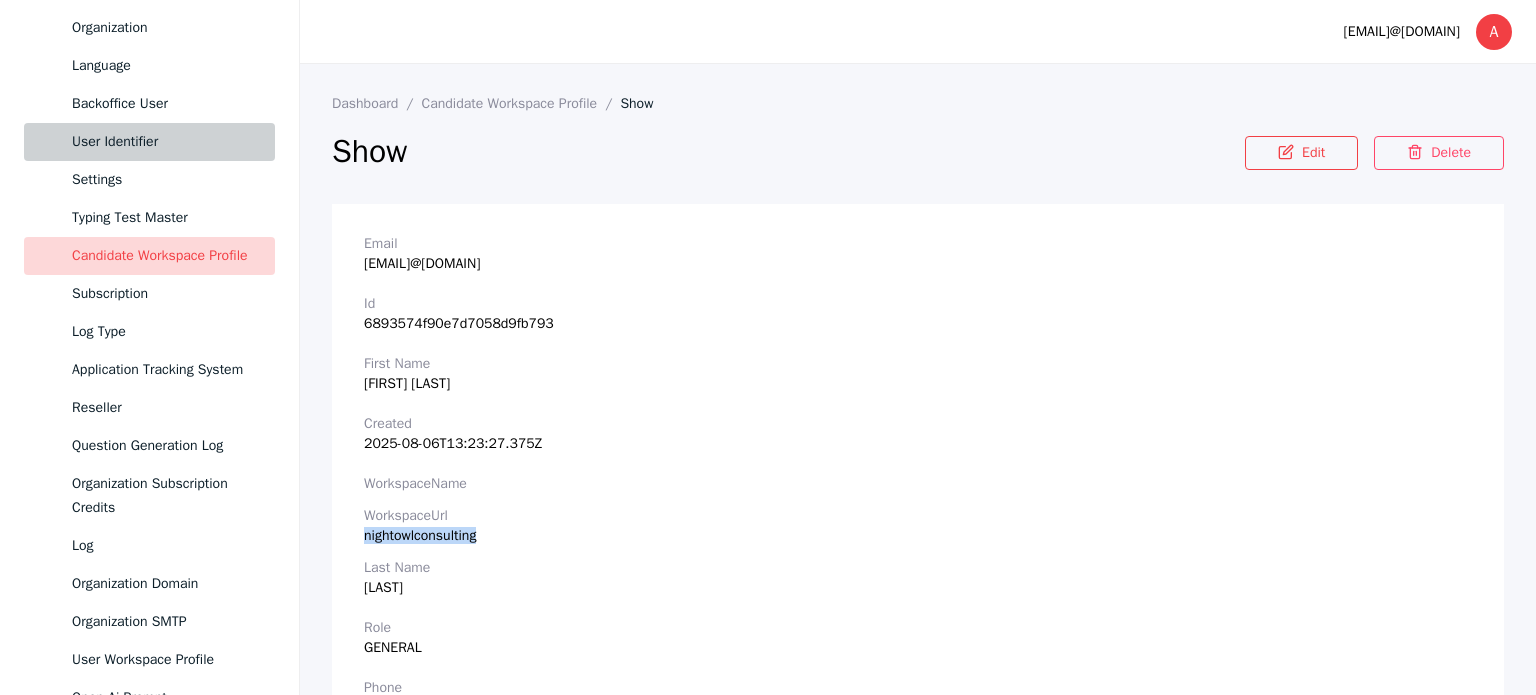 click on "User Identifier" at bounding box center (165, 142) 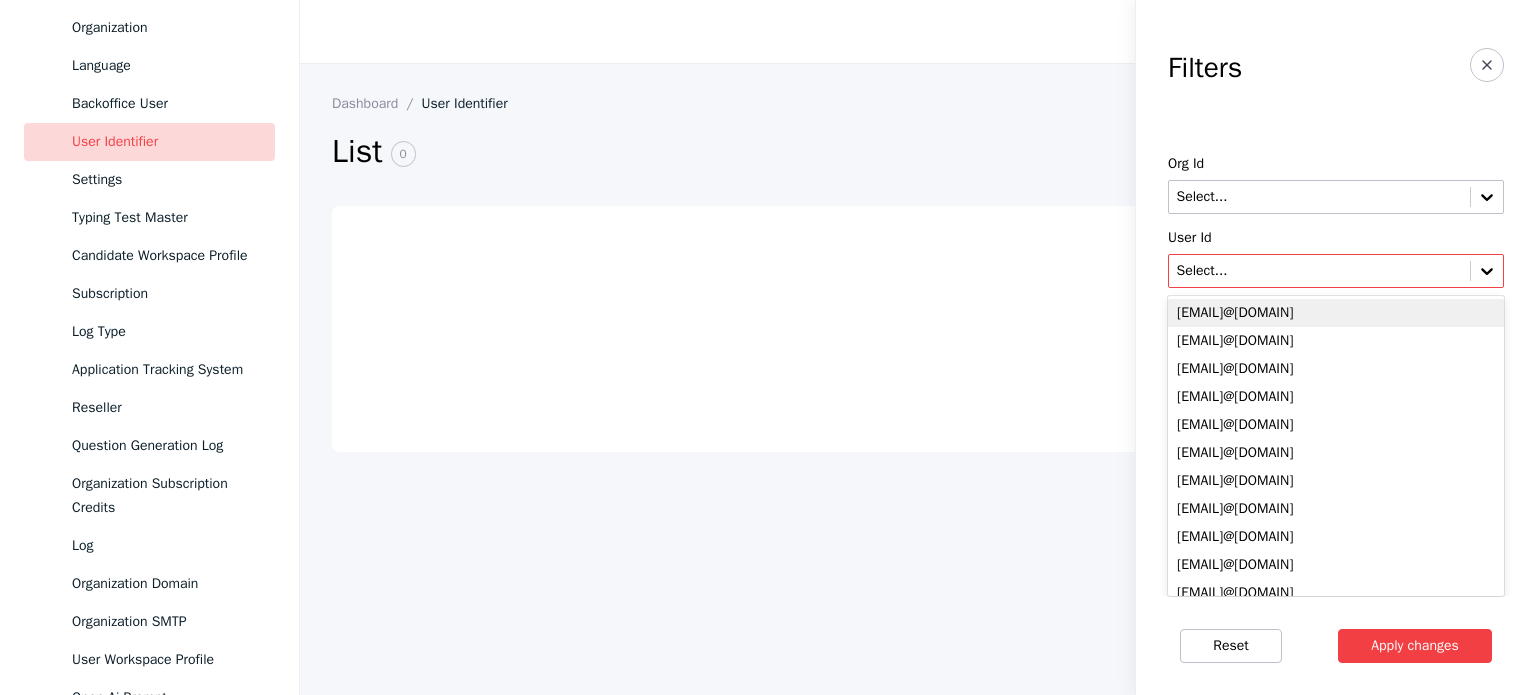 click at bounding box center (1319, 271) 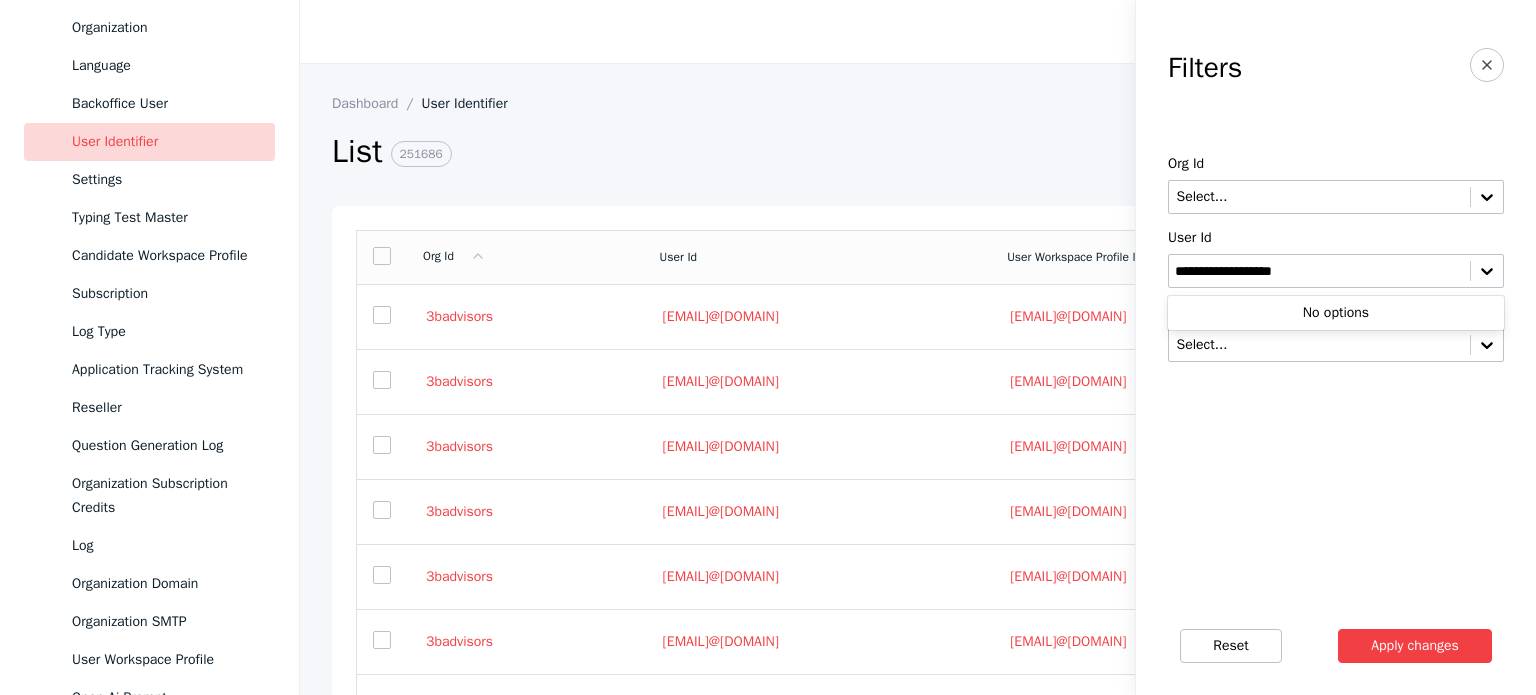 type on "**********" 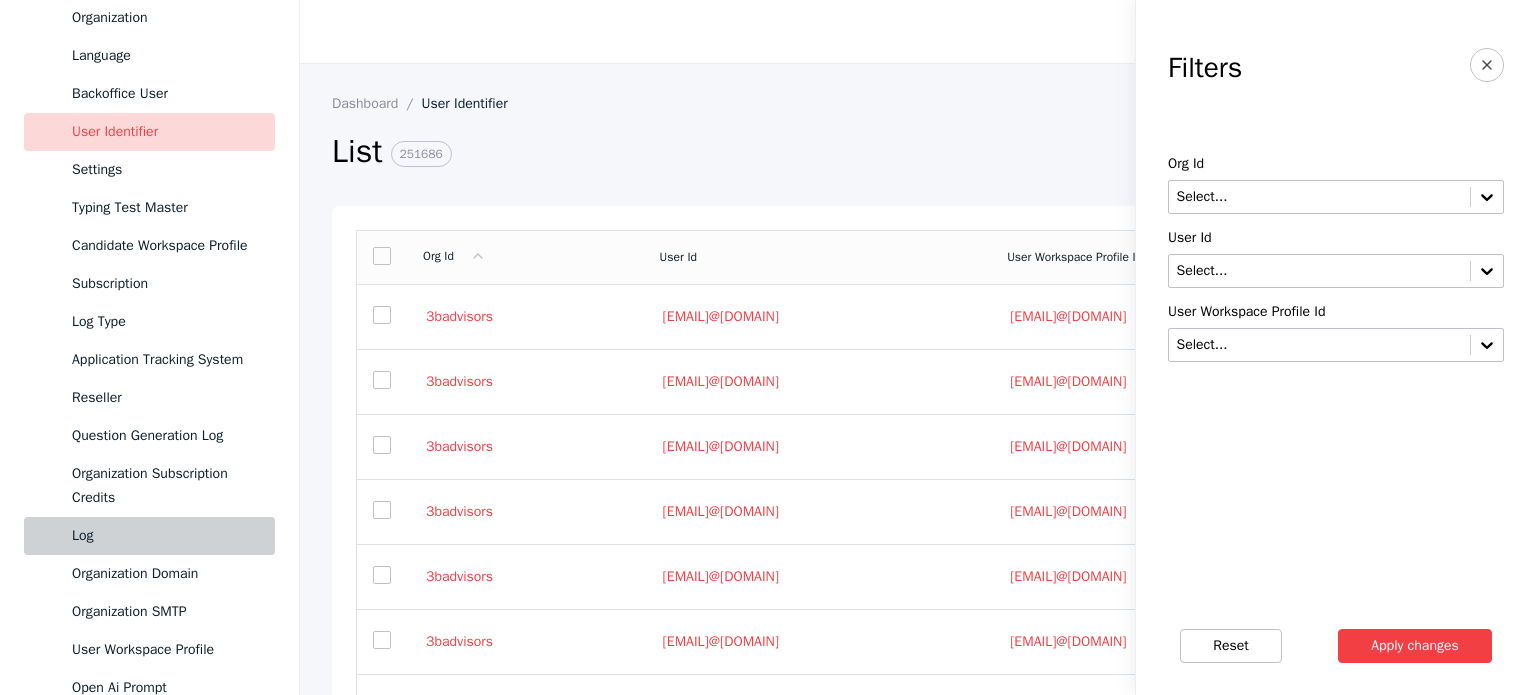scroll, scrollTop: 1000, scrollLeft: 0, axis: vertical 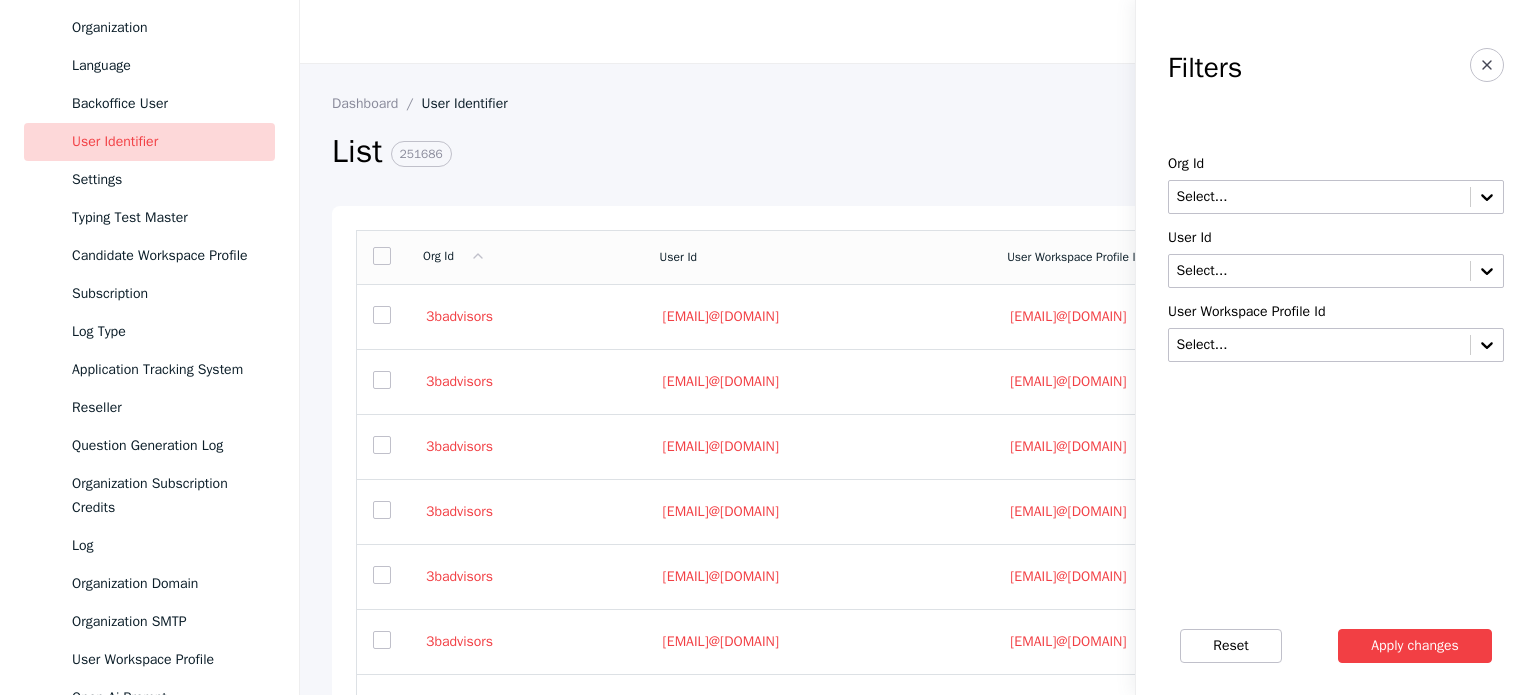 click on "Candidate Workspace Profile" at bounding box center (165, 256) 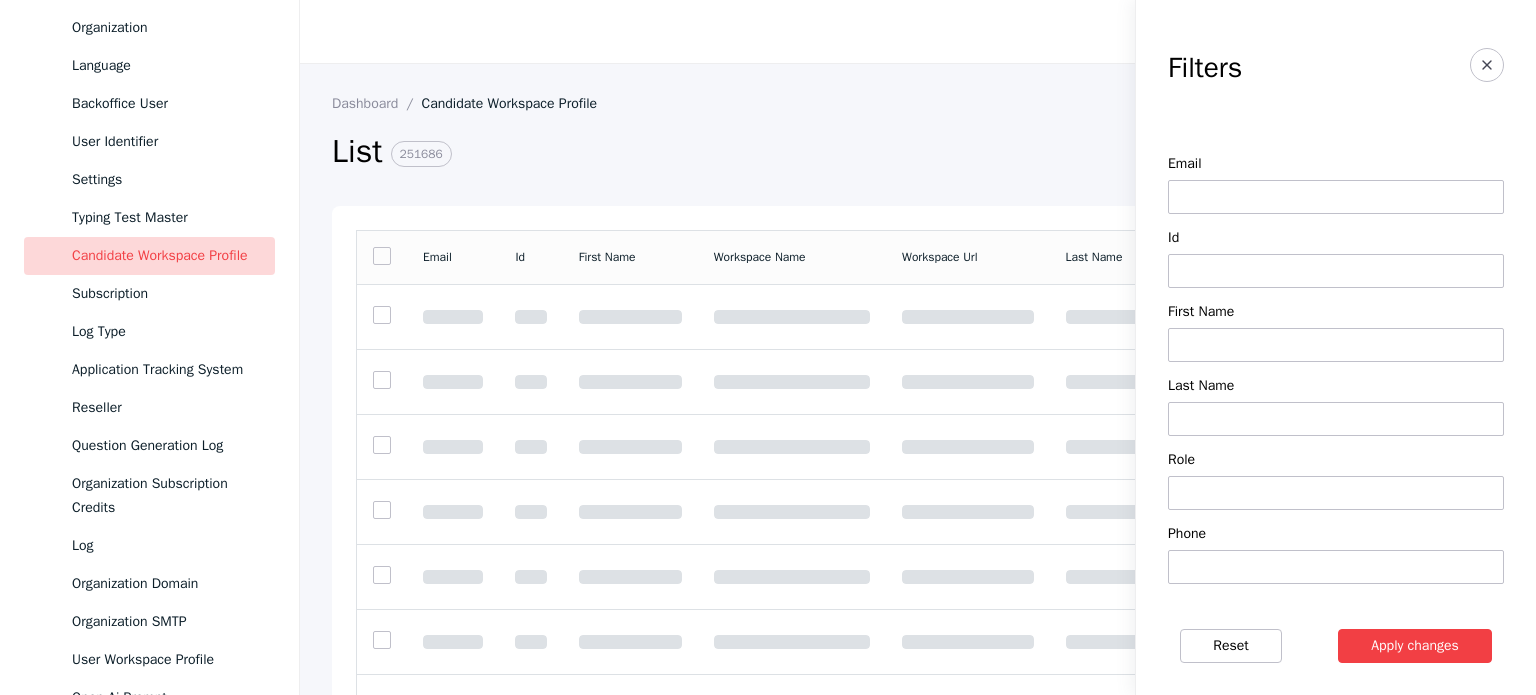 click on "[EMAIL] [FIRST] [LAST] [ROLE] [PHONE]" at bounding box center [1336, 370] 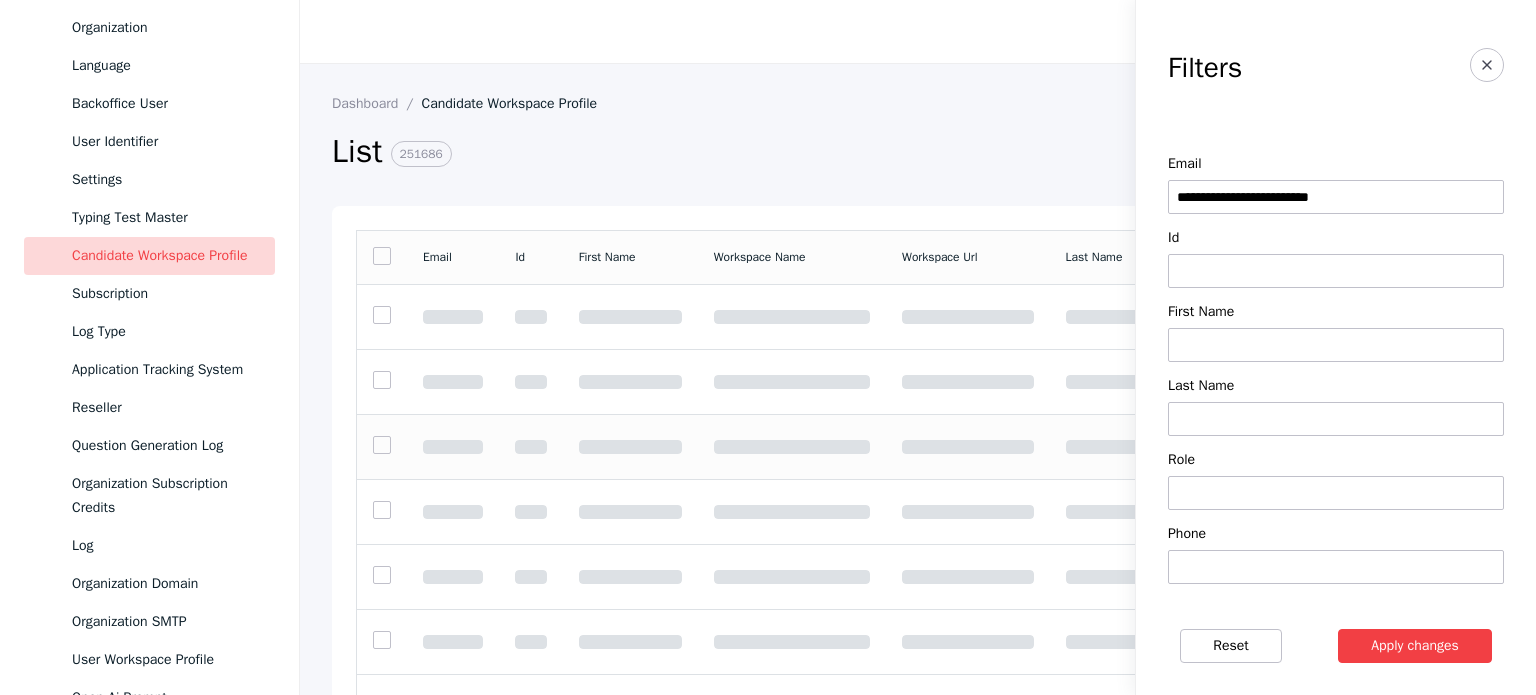 type on "**********" 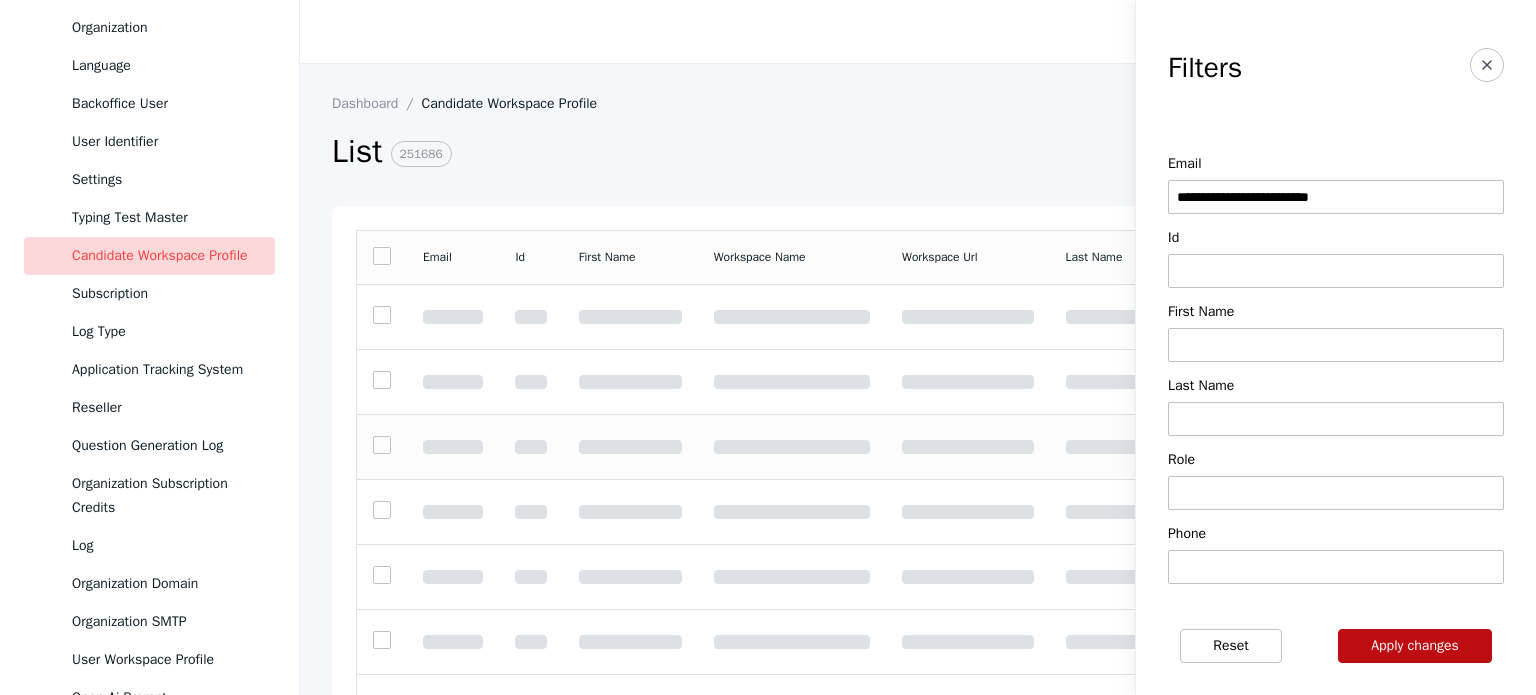 click on "Apply changes" at bounding box center (1415, 646) 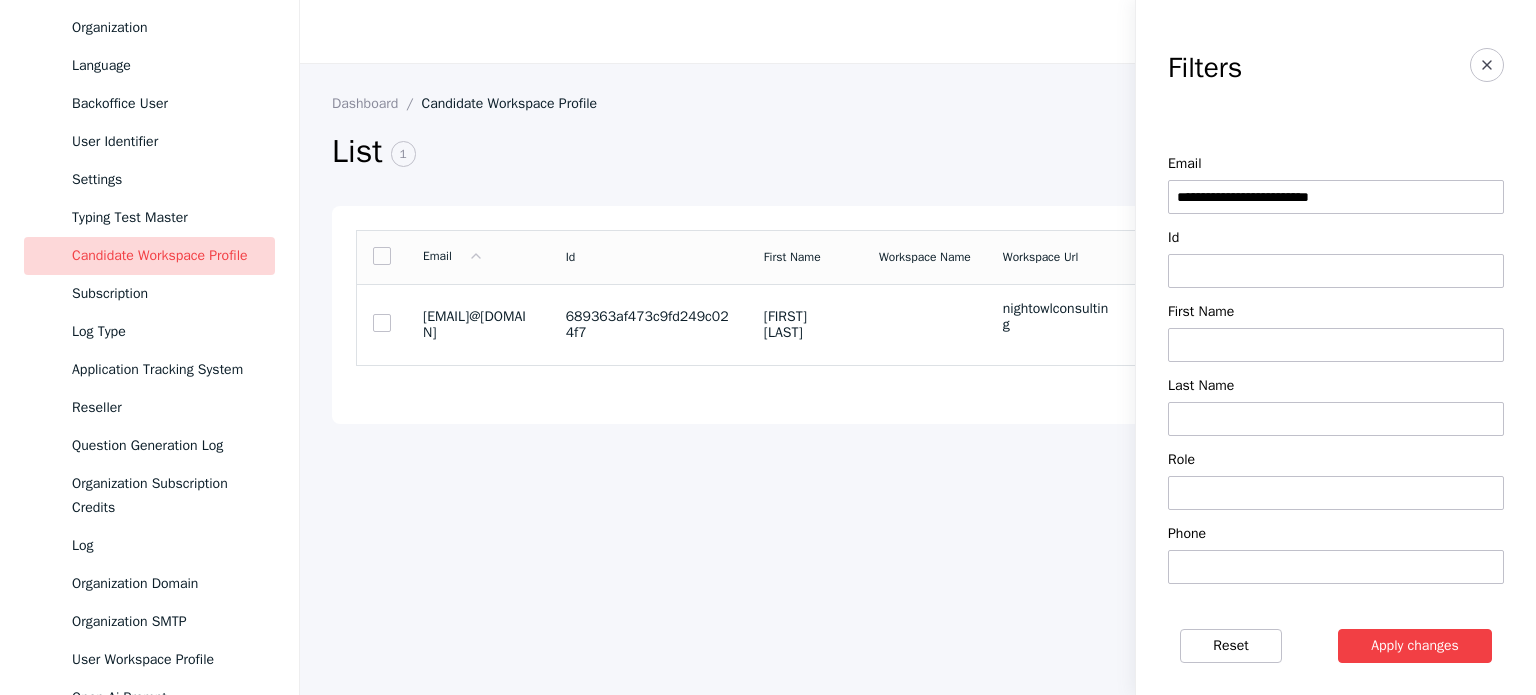 click on "nightowlconsulting" at bounding box center (1057, 324) 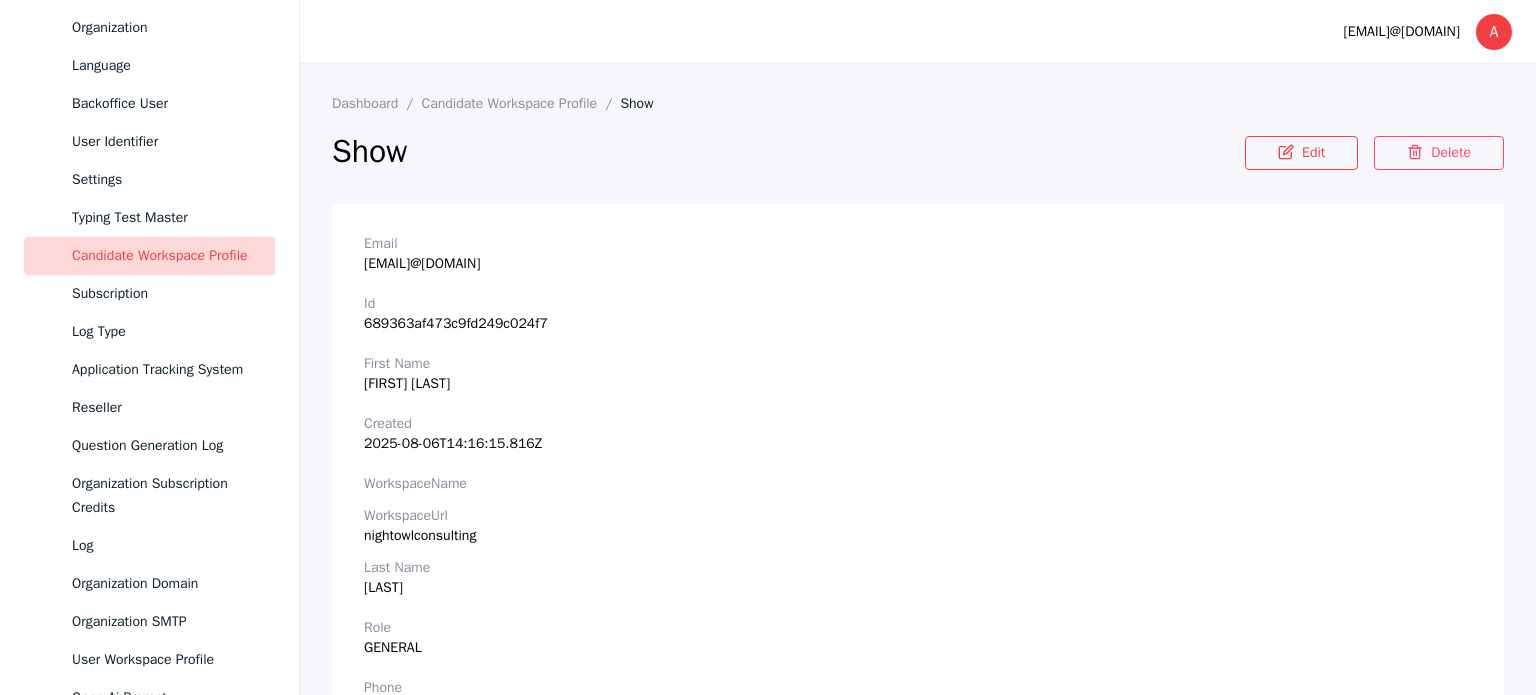 click on "nightowlconsulting" at bounding box center [918, 536] 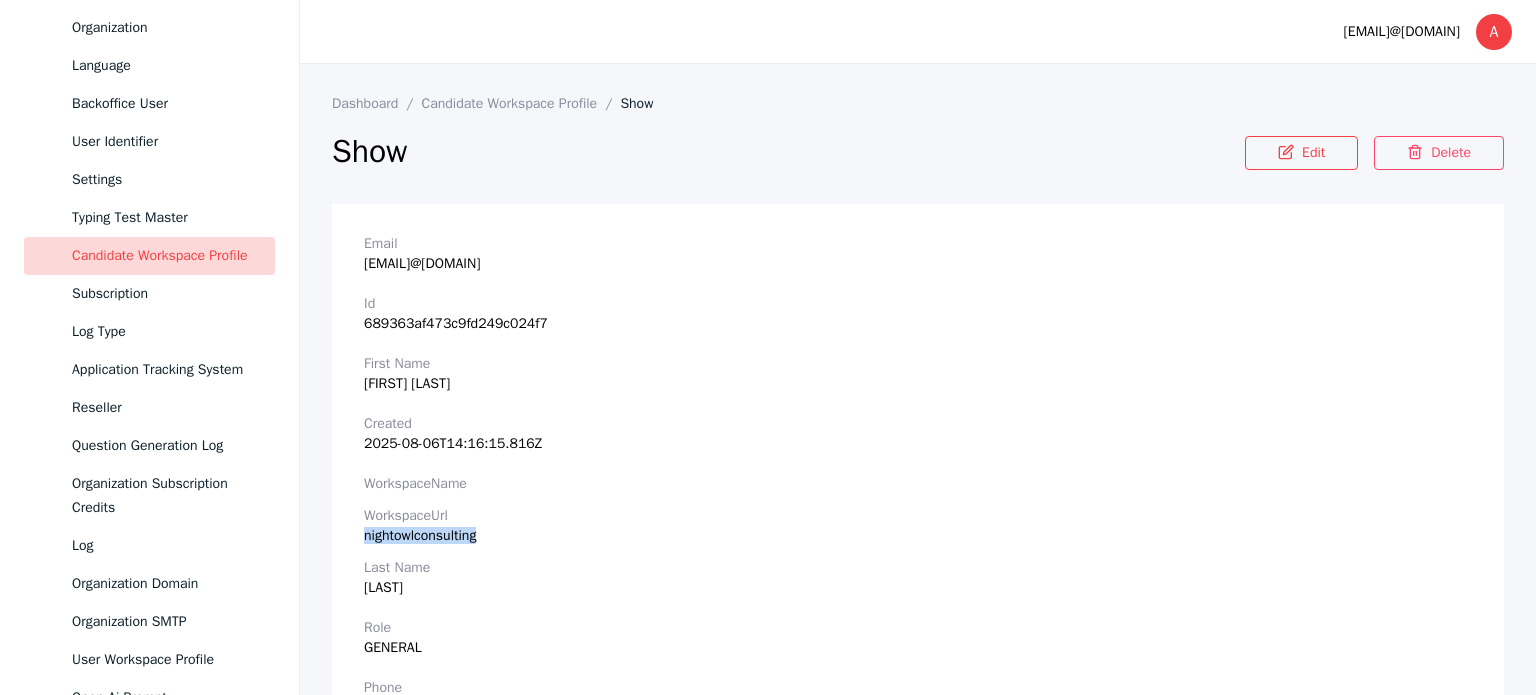 drag, startPoint x: 390, startPoint y: 538, endPoint x: 526, endPoint y: 562, distance: 138.10141 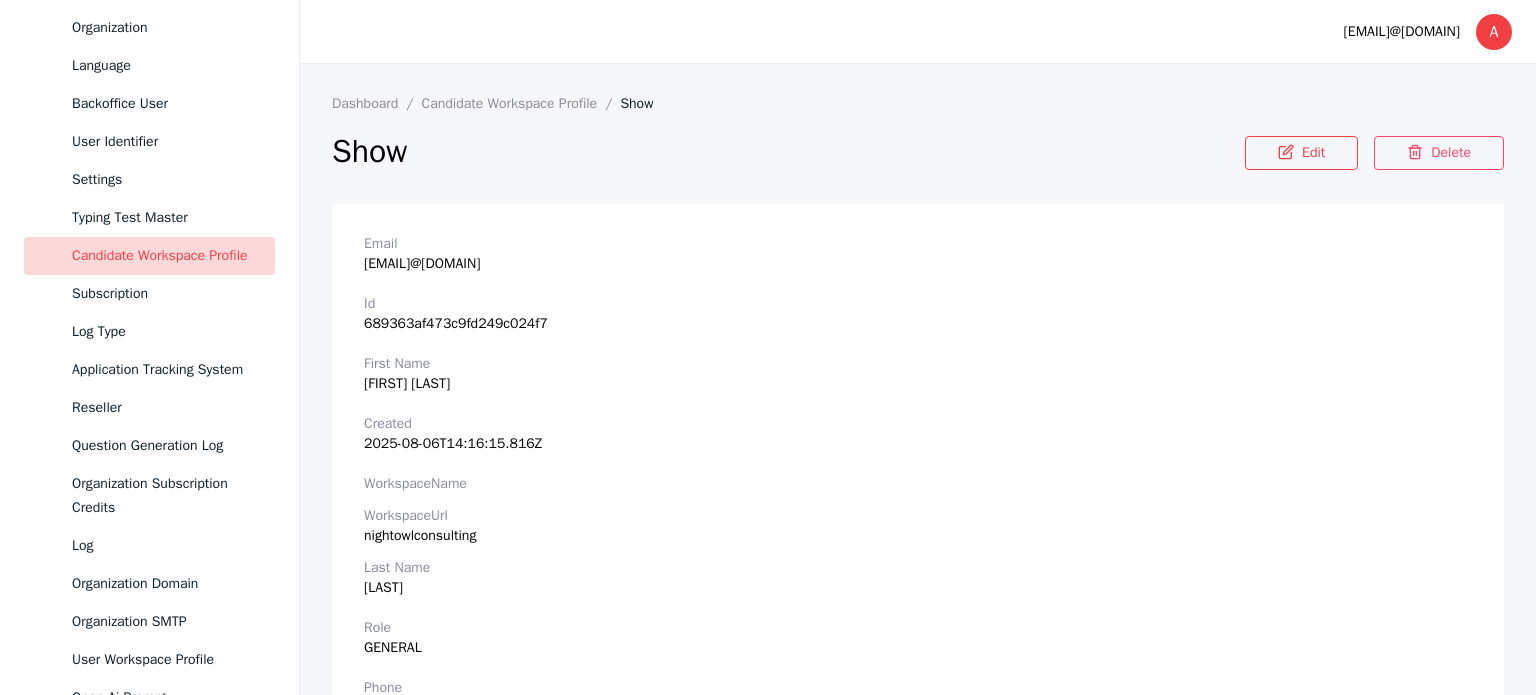 click on "Email [FIRST] [LAST]@[DOMAIN]" at bounding box center (918, 254) 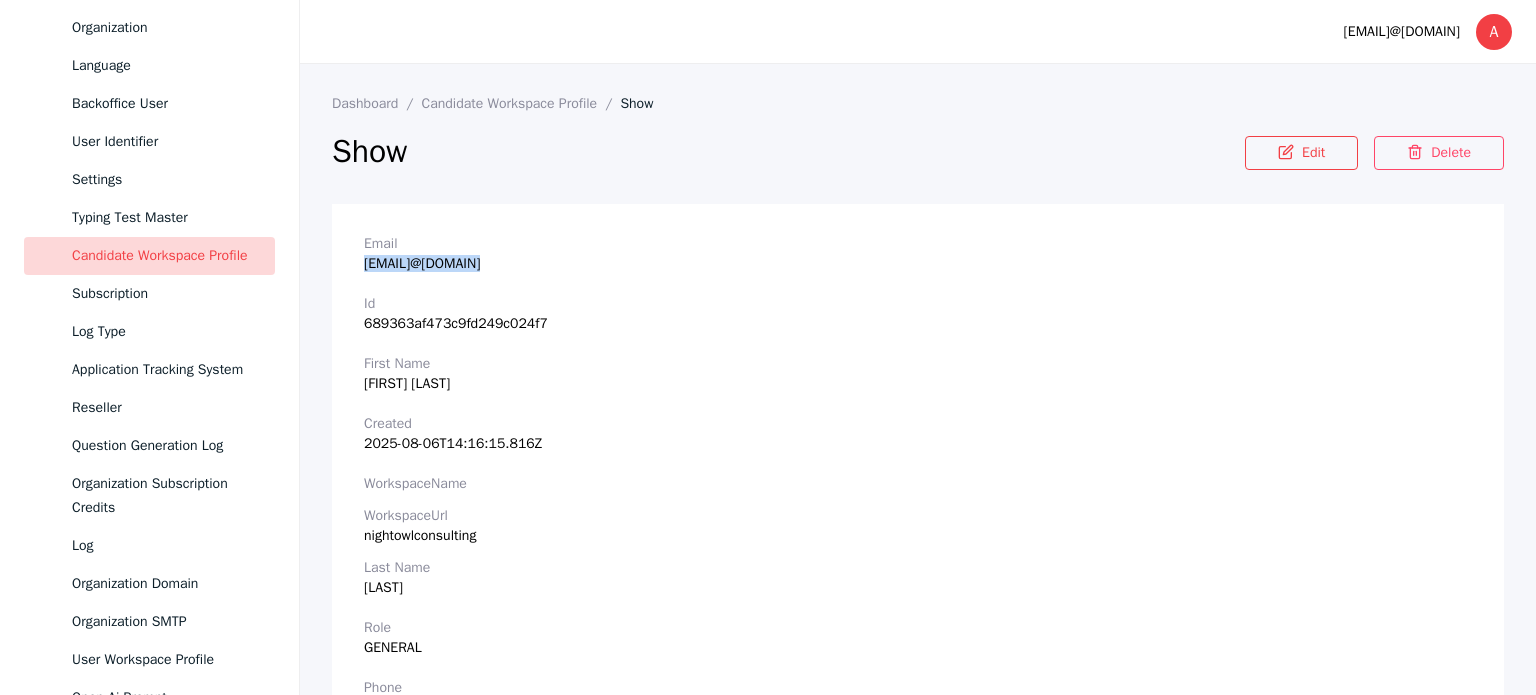 click on "Email [FIRST] [LAST]@[DOMAIN]" at bounding box center (918, 254) 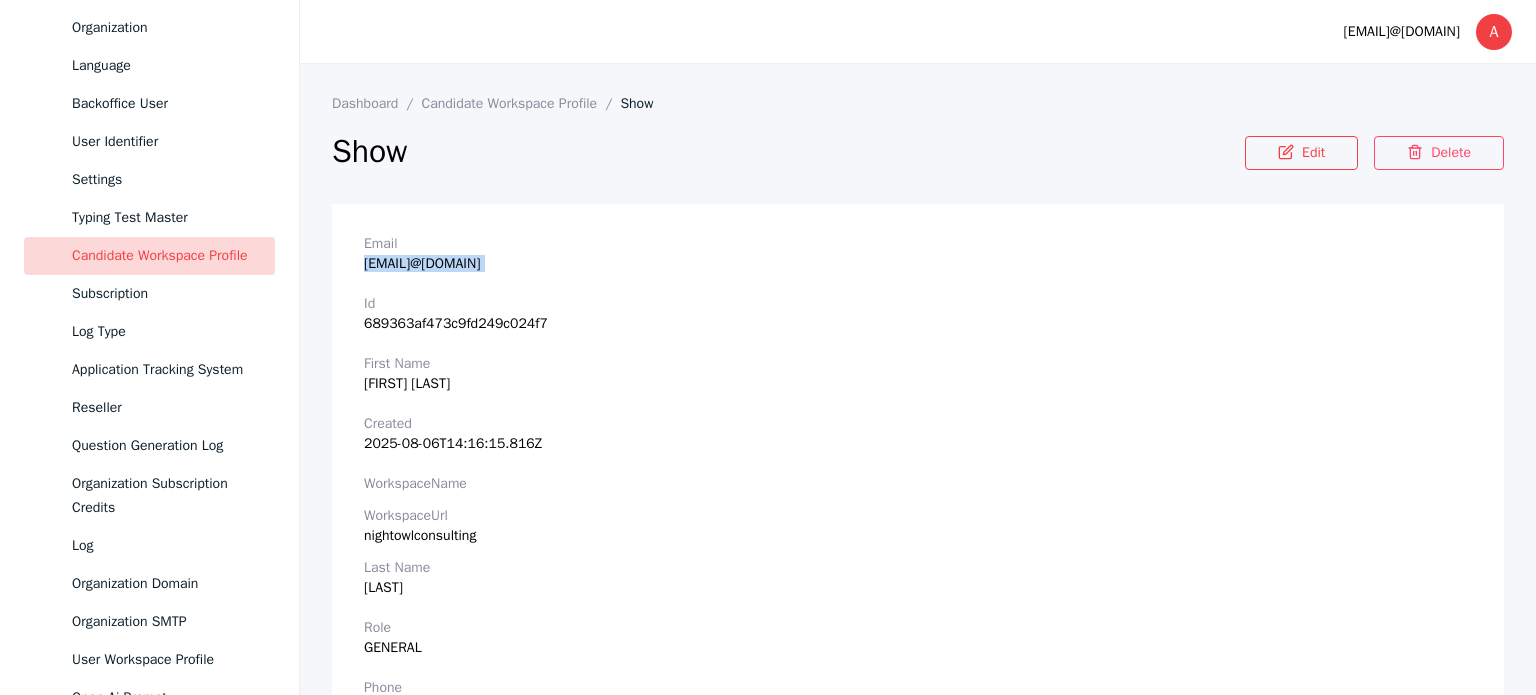 click on "Email [FIRST] [LAST]@[DOMAIN]" at bounding box center (918, 254) 